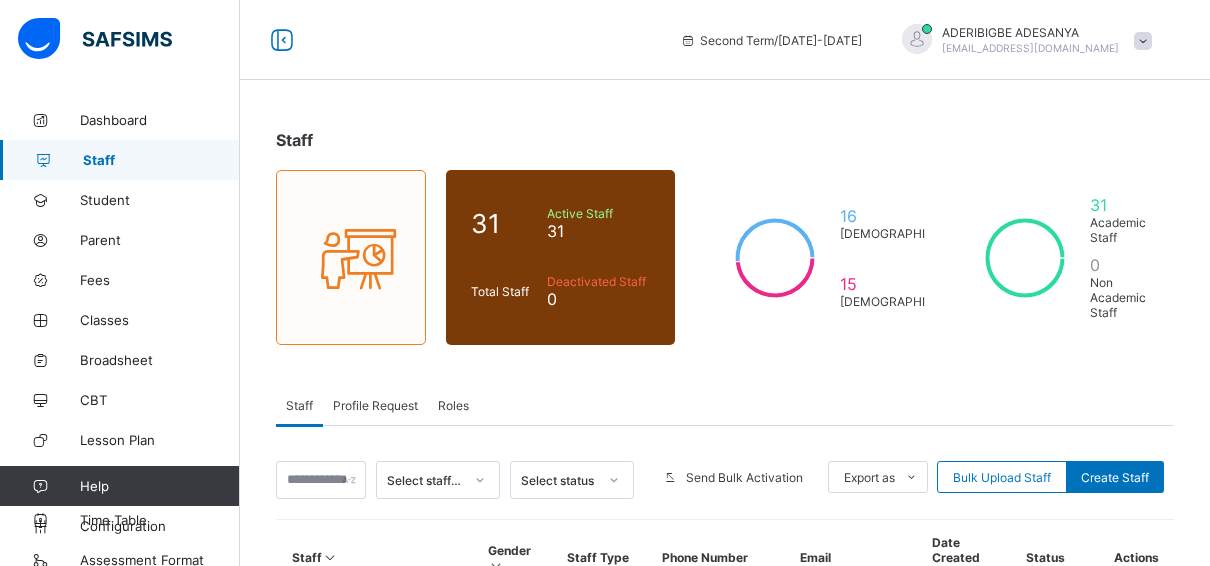 scroll, scrollTop: 0, scrollLeft: 0, axis: both 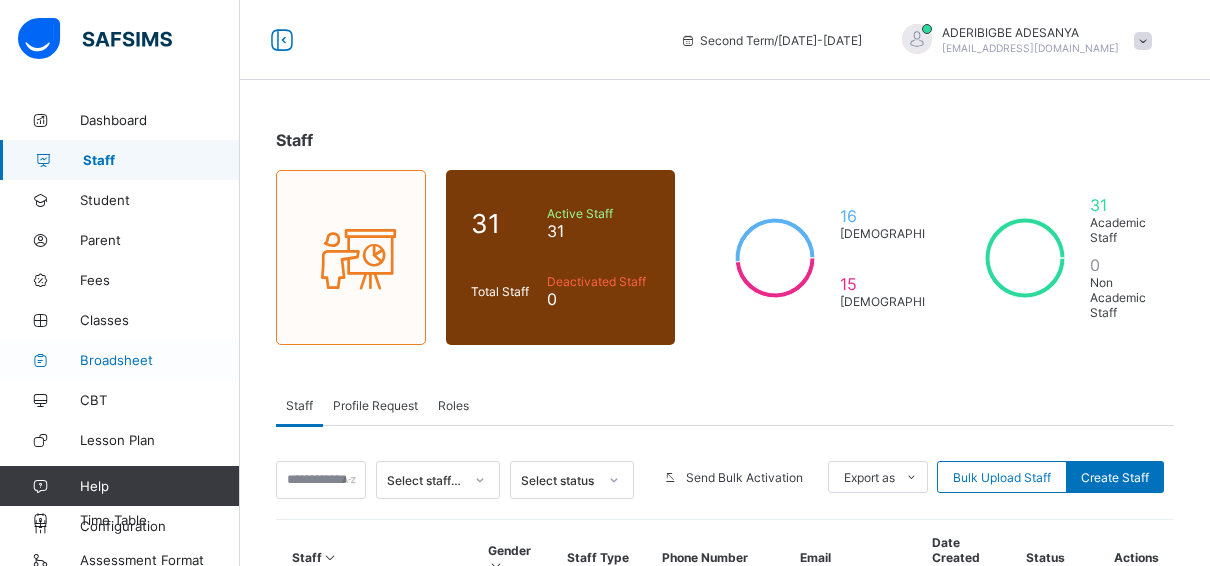 click on "Broadsheet" at bounding box center (160, 360) 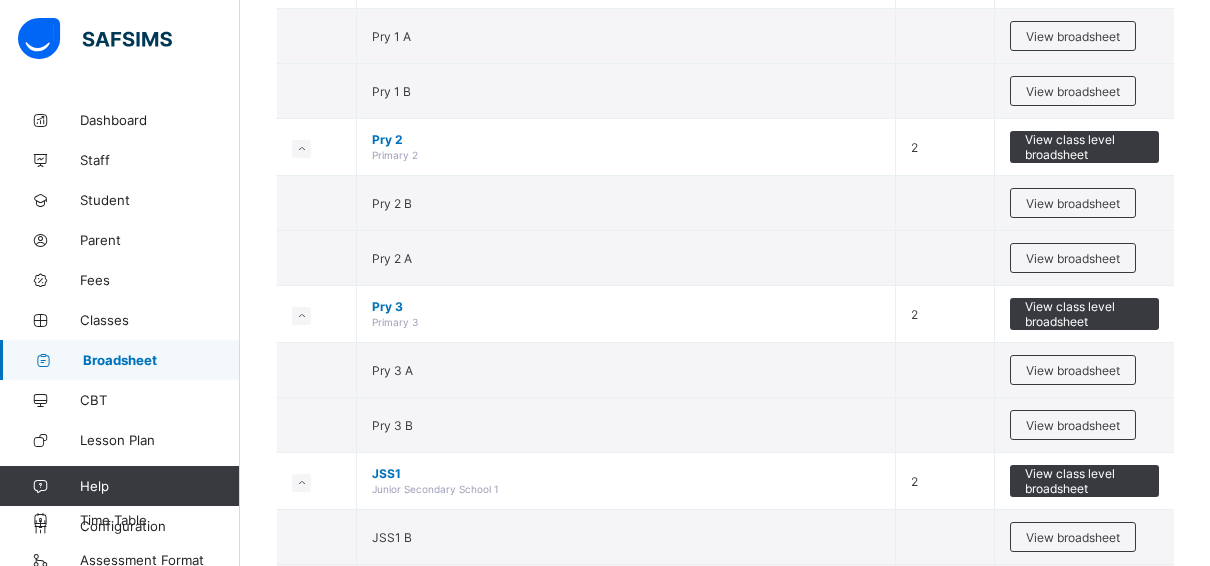 scroll, scrollTop: 529, scrollLeft: 0, axis: vertical 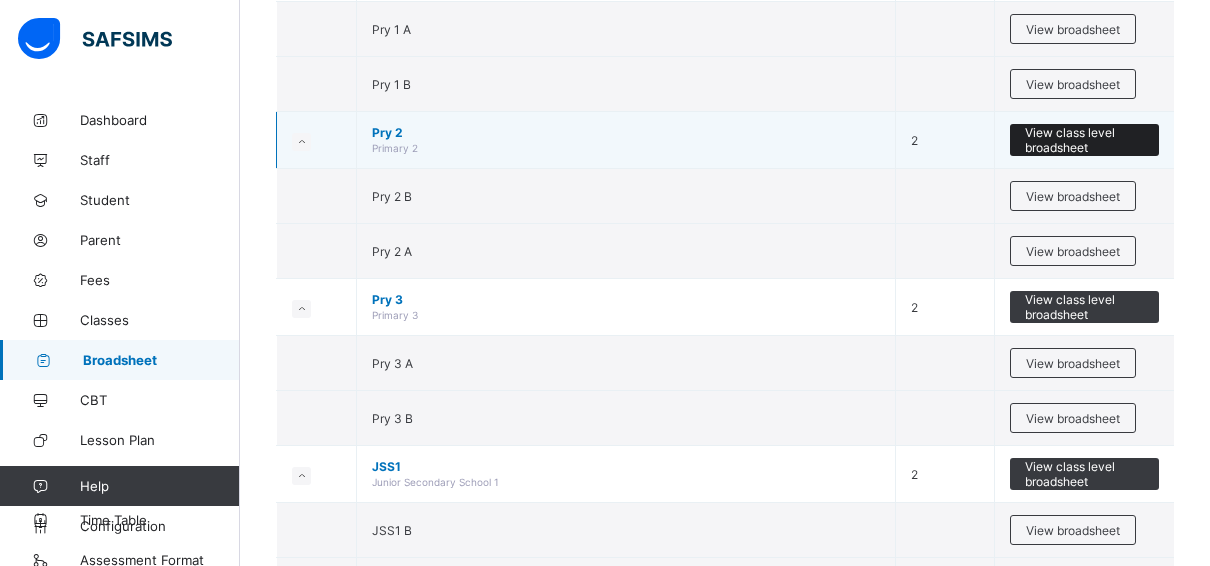 click on "View class level broadsheet" at bounding box center (1084, 140) 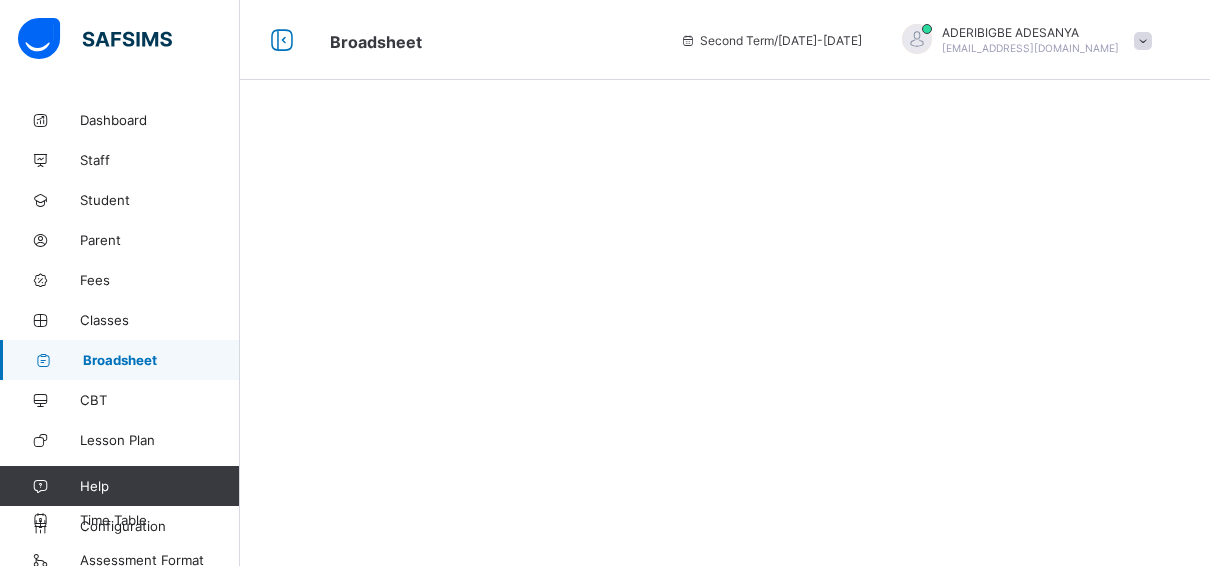 scroll, scrollTop: 0, scrollLeft: 0, axis: both 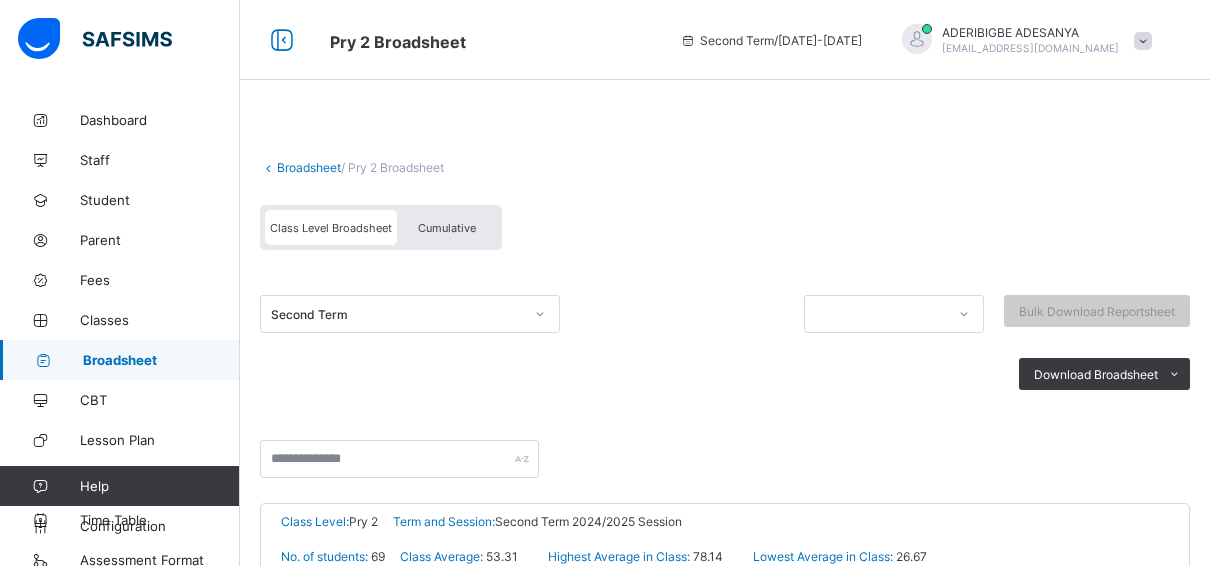 click on "Broadsheet" at bounding box center [309, 167] 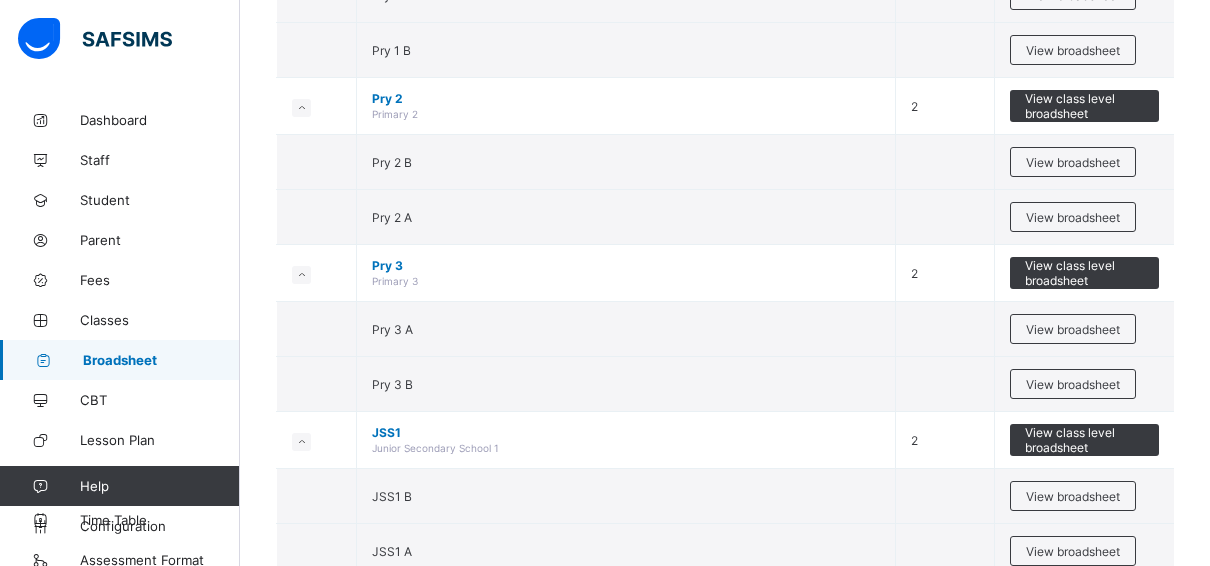 scroll, scrollTop: 566, scrollLeft: 0, axis: vertical 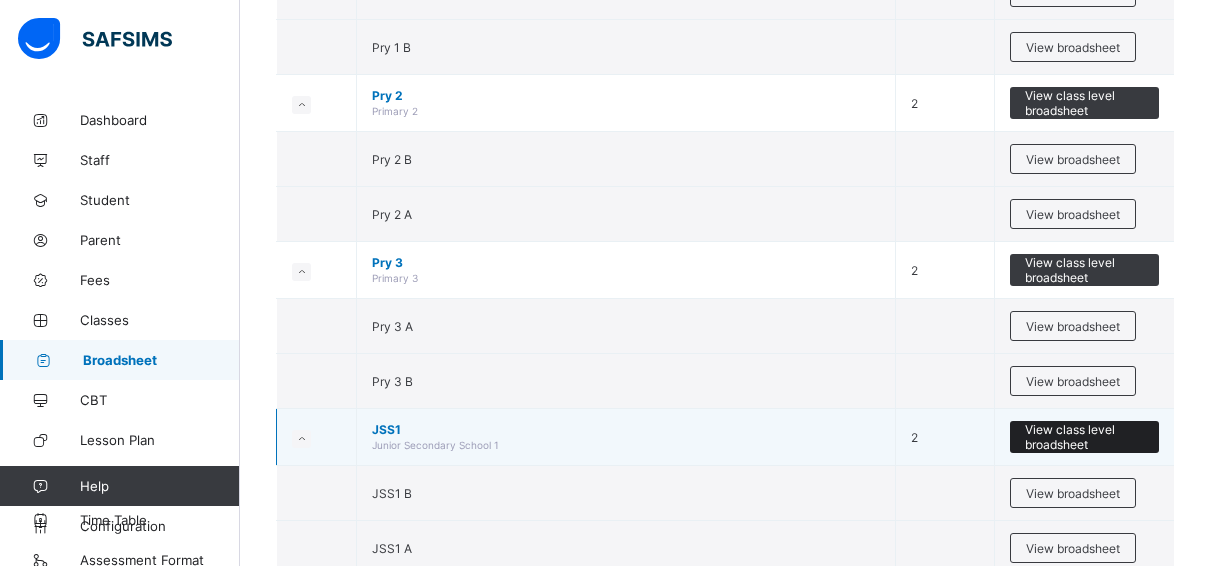 click on "View class level broadsheet" at bounding box center [1084, 437] 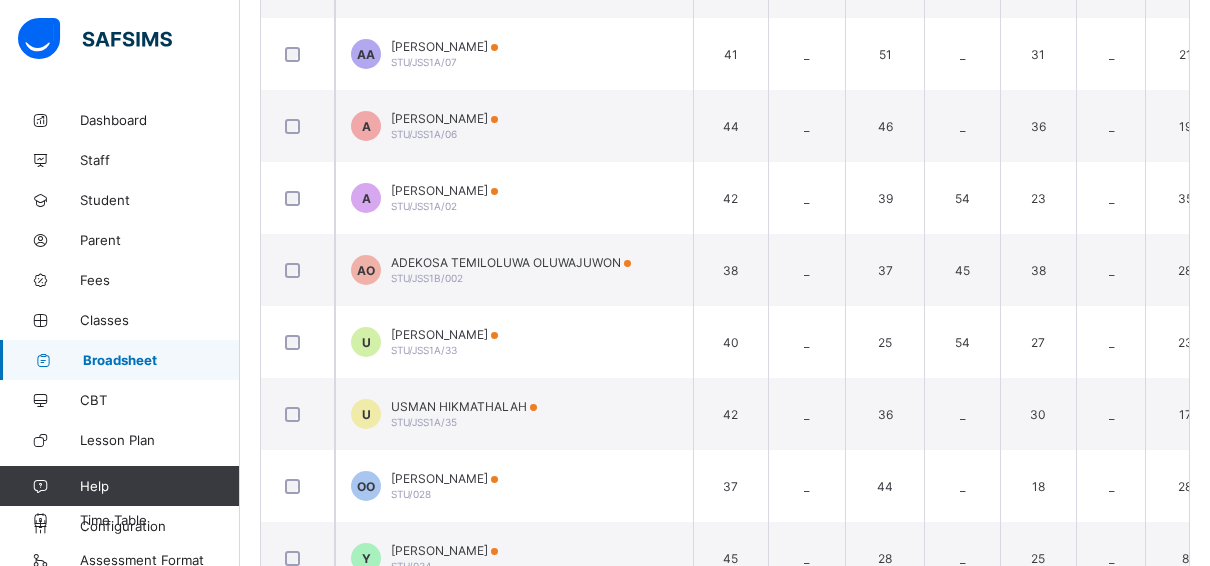 scroll, scrollTop: 5103, scrollLeft: 0, axis: vertical 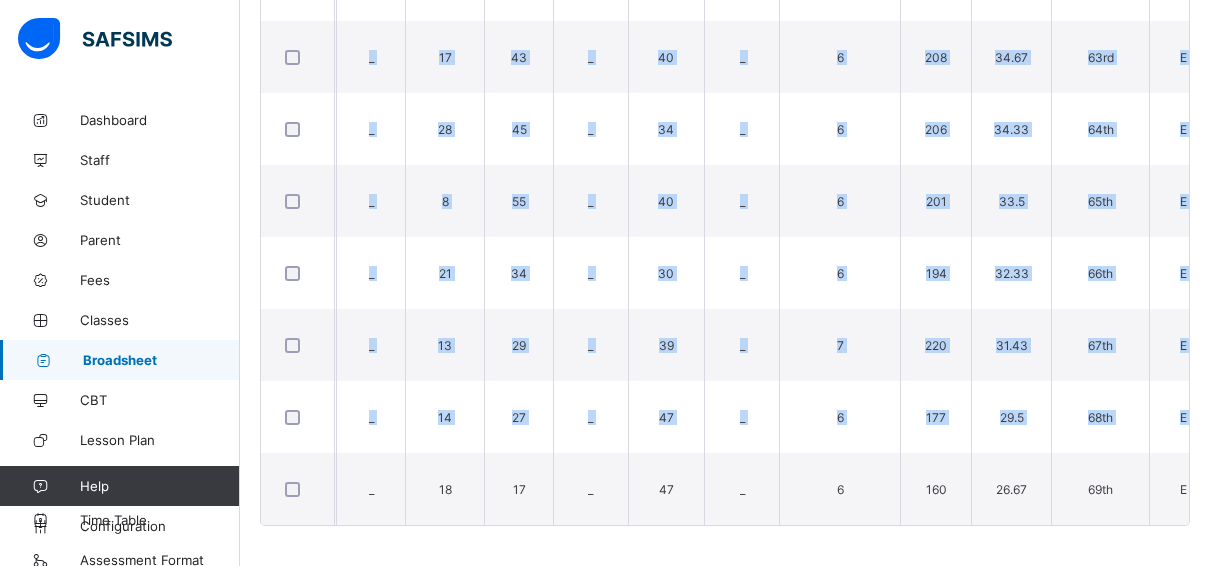 drag, startPoint x: 775, startPoint y: 516, endPoint x: 1228, endPoint y: 512, distance: 453.01767 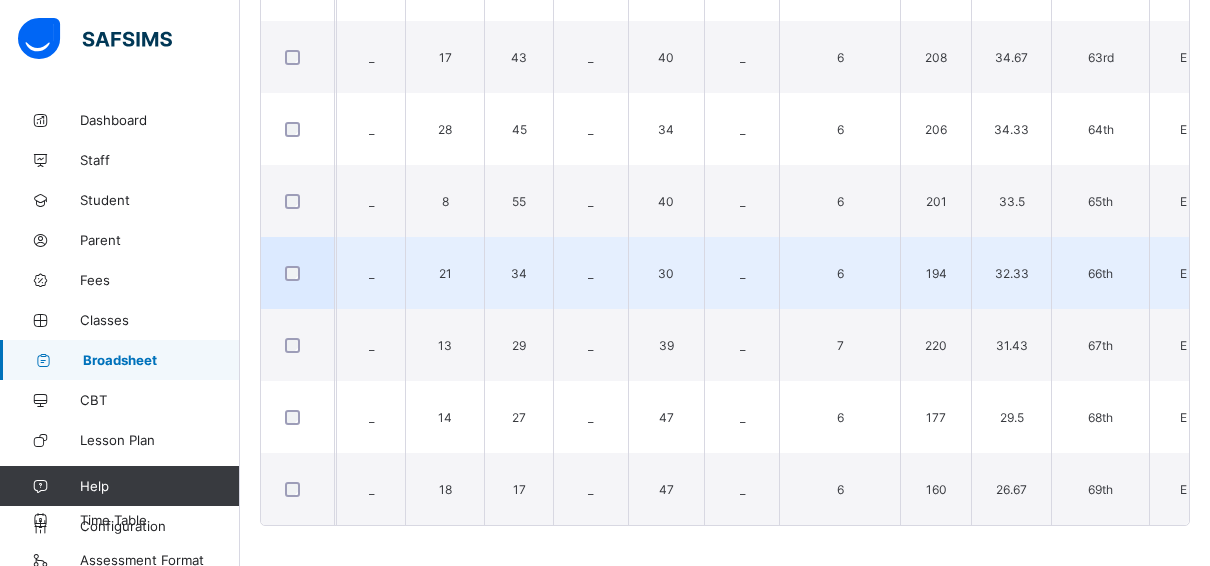 drag, startPoint x: 1224, startPoint y: 512, endPoint x: 1185, endPoint y: 290, distance: 225.39964 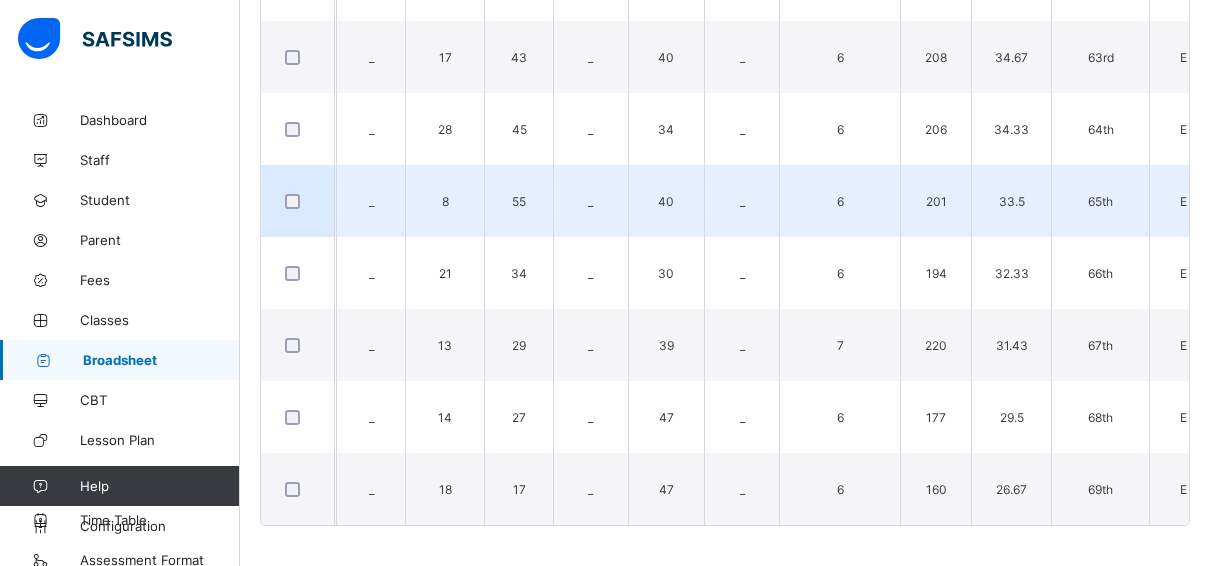 click on "E" at bounding box center (1182, 201) 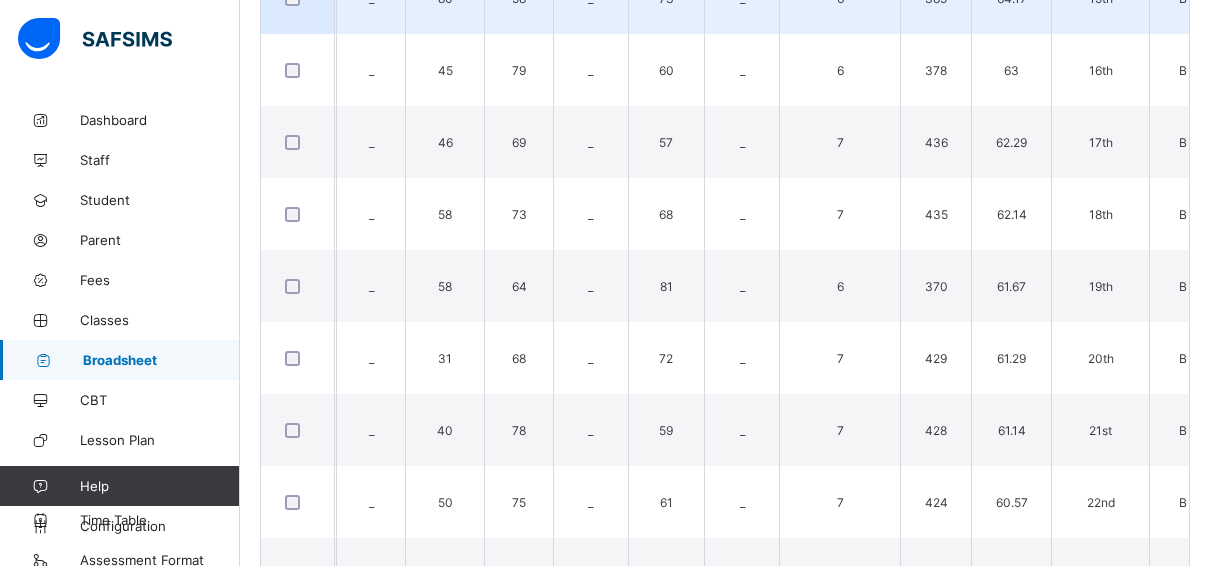 scroll, scrollTop: 1539, scrollLeft: 0, axis: vertical 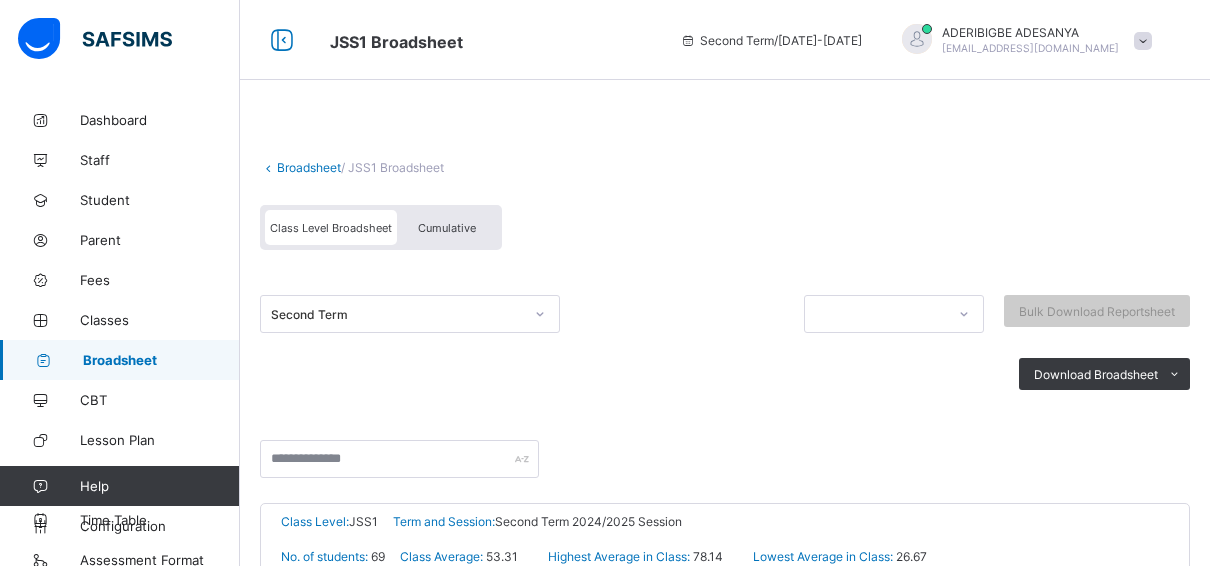 click on "Broadsheet" at bounding box center (309, 167) 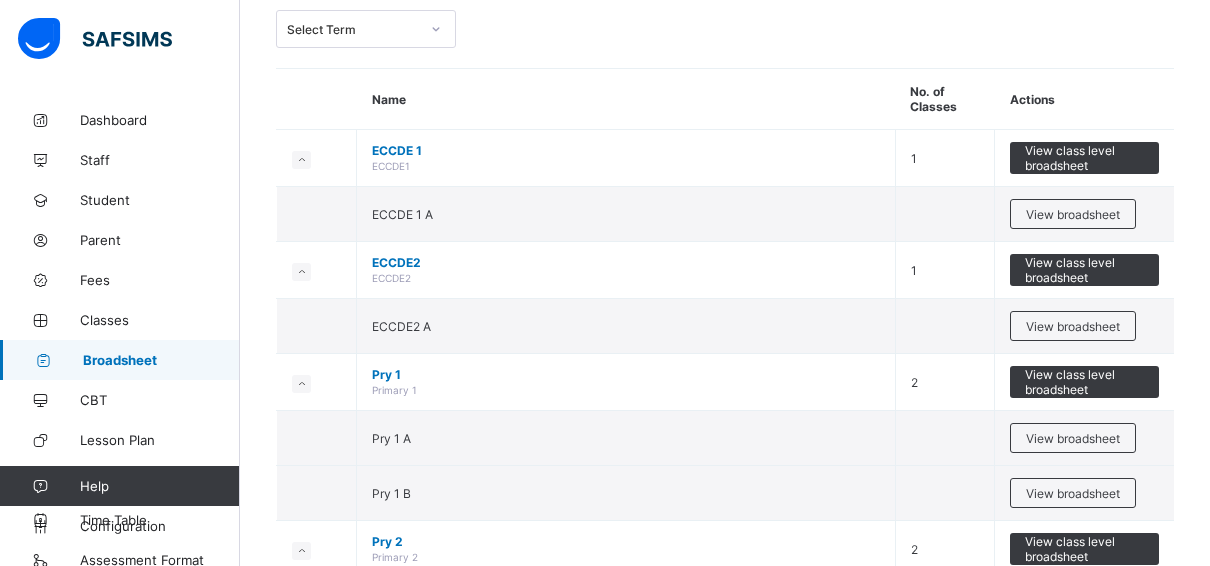 scroll, scrollTop: 0, scrollLeft: 0, axis: both 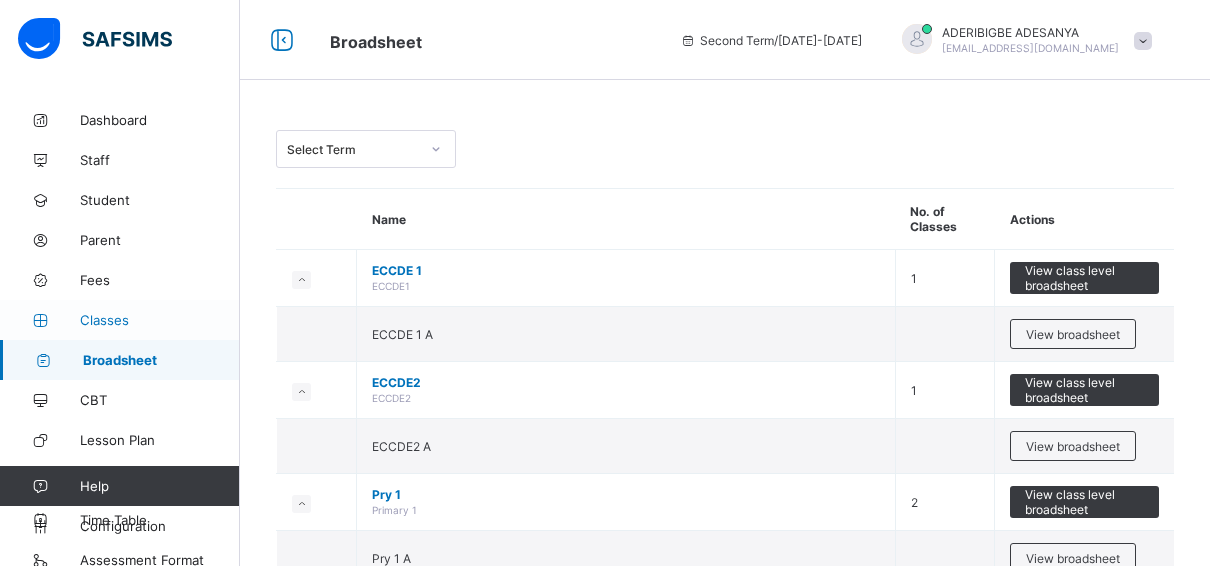click on "Classes" at bounding box center (160, 320) 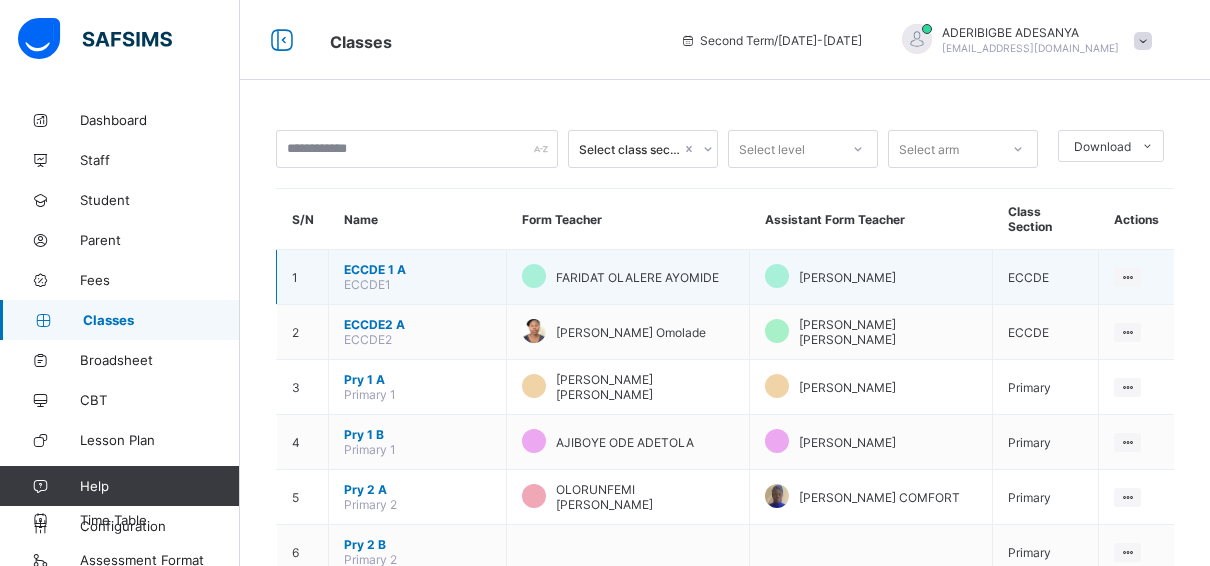 click on "ECCDE1" at bounding box center [367, 284] 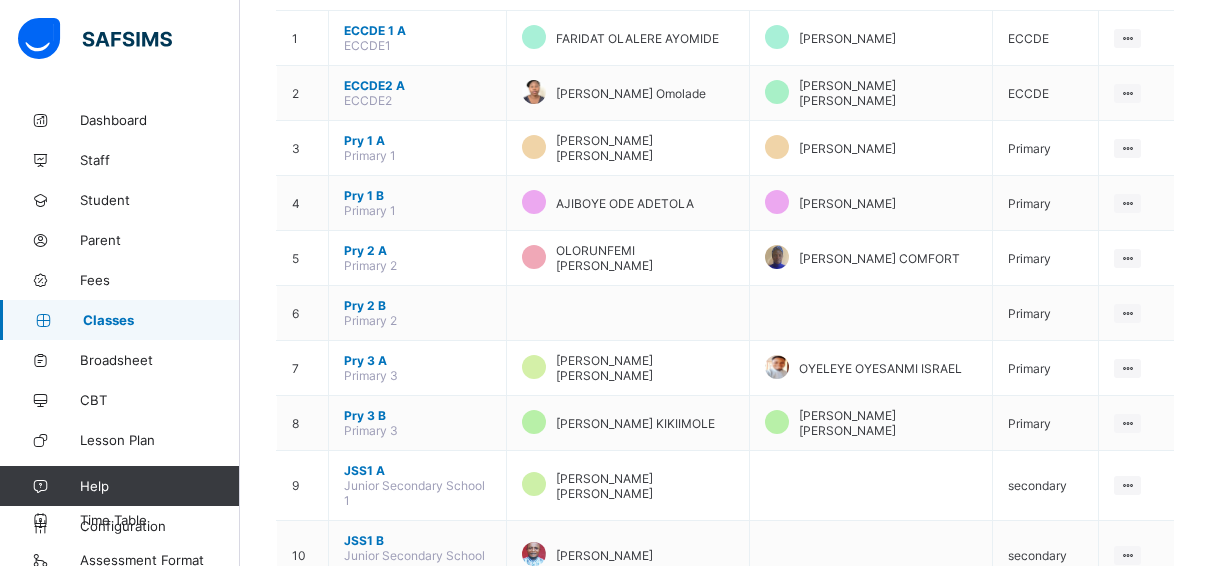 scroll, scrollTop: 248, scrollLeft: 0, axis: vertical 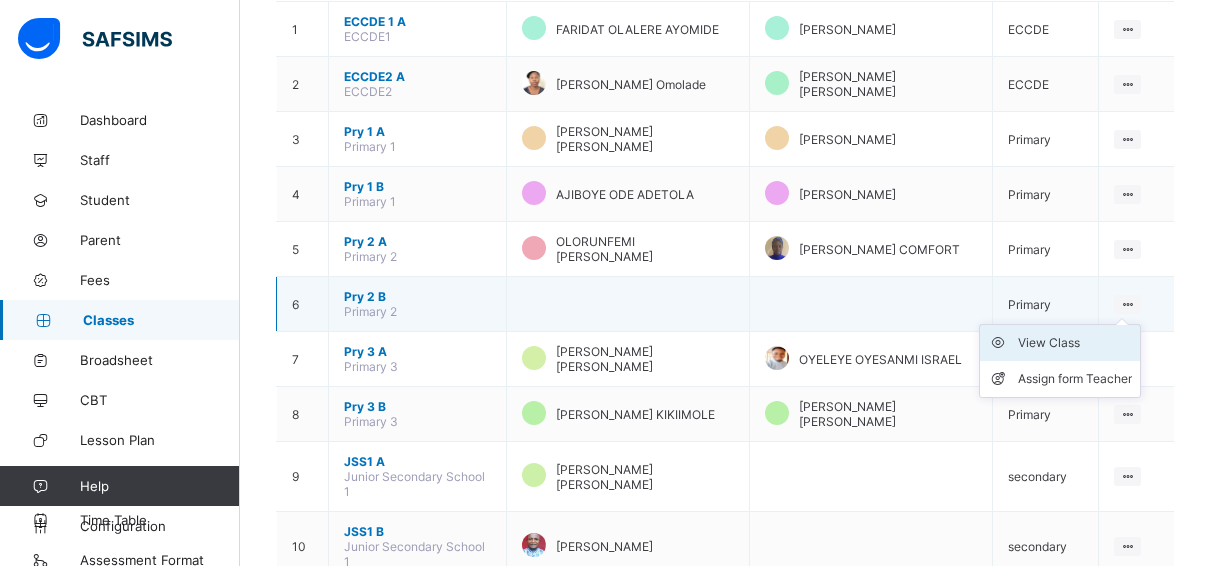click on "View Class" at bounding box center [1075, 343] 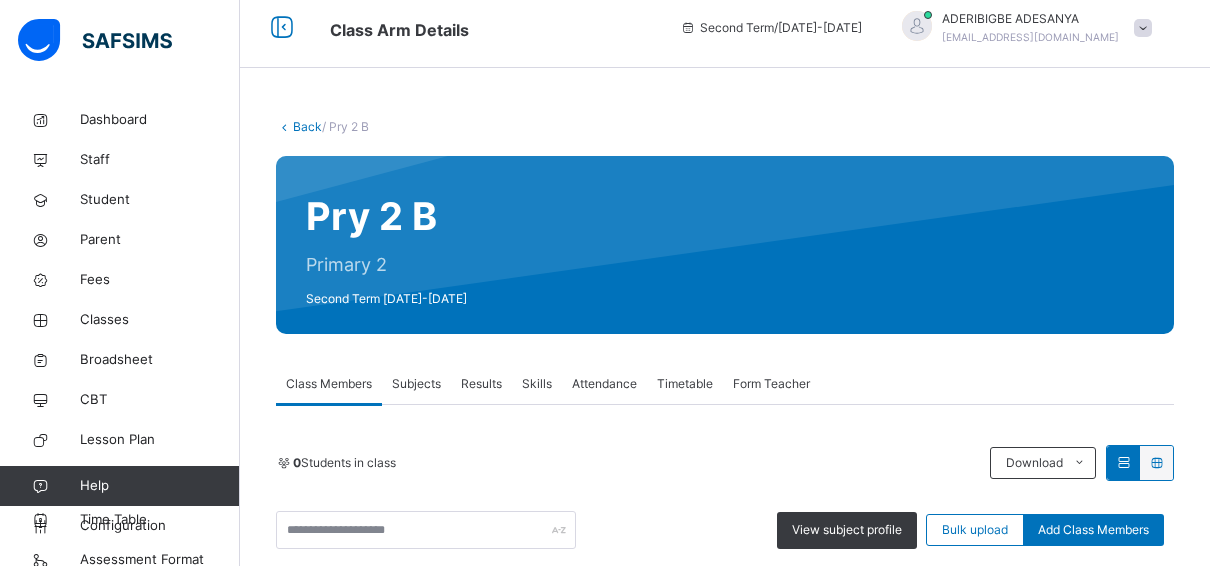 scroll, scrollTop: 248, scrollLeft: 0, axis: vertical 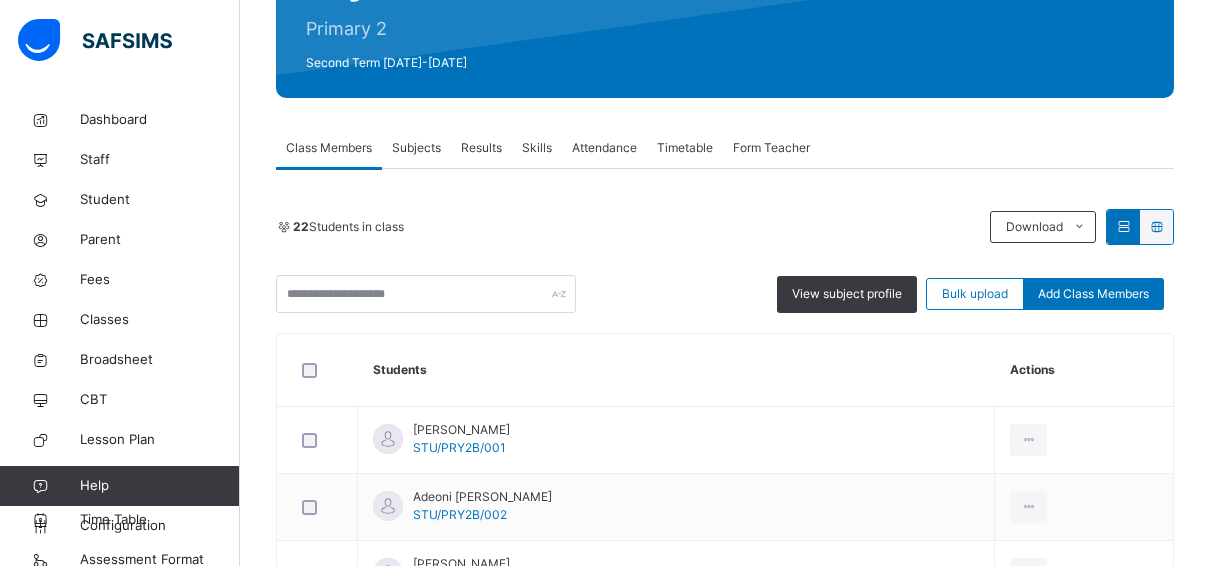 click on "Form Teacher" at bounding box center (771, 148) 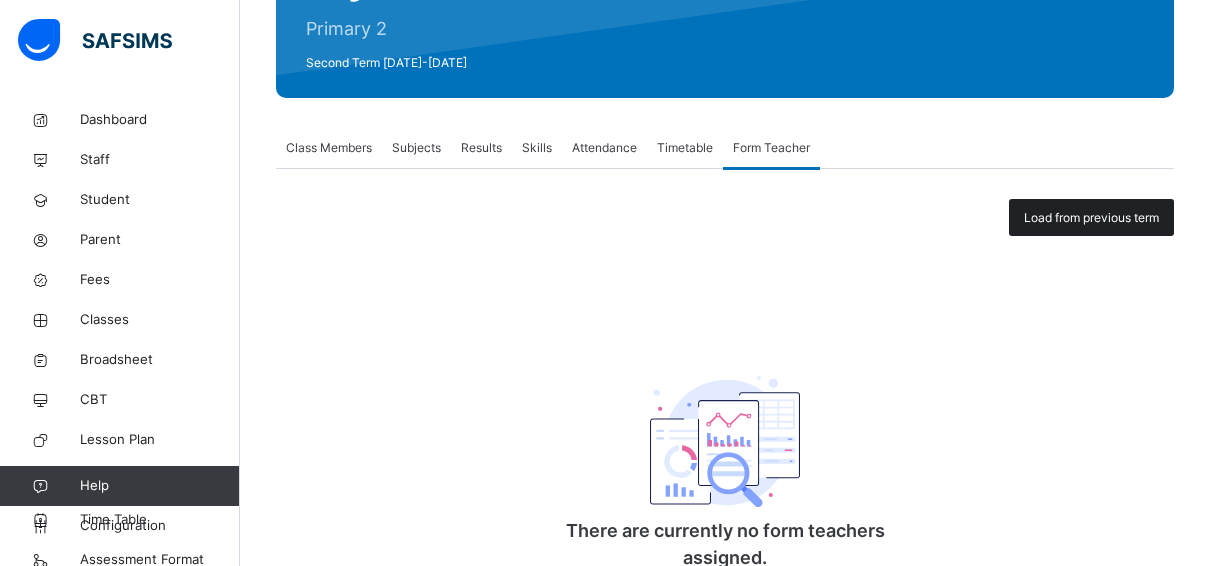 click on "Load from previous term" at bounding box center [1091, 217] 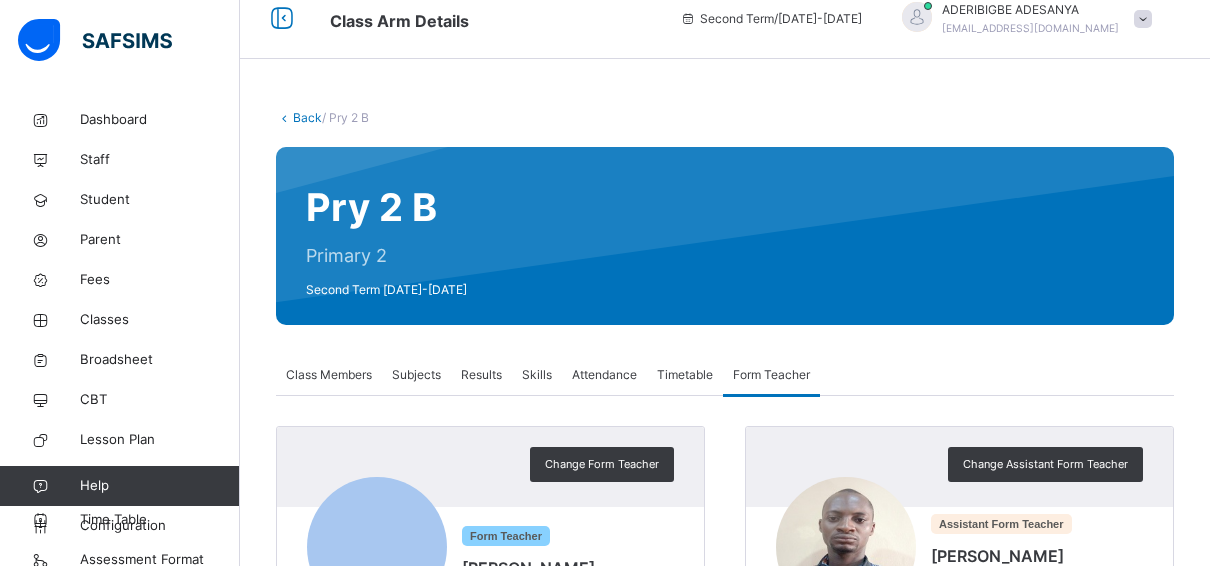 scroll, scrollTop: 0, scrollLeft: 0, axis: both 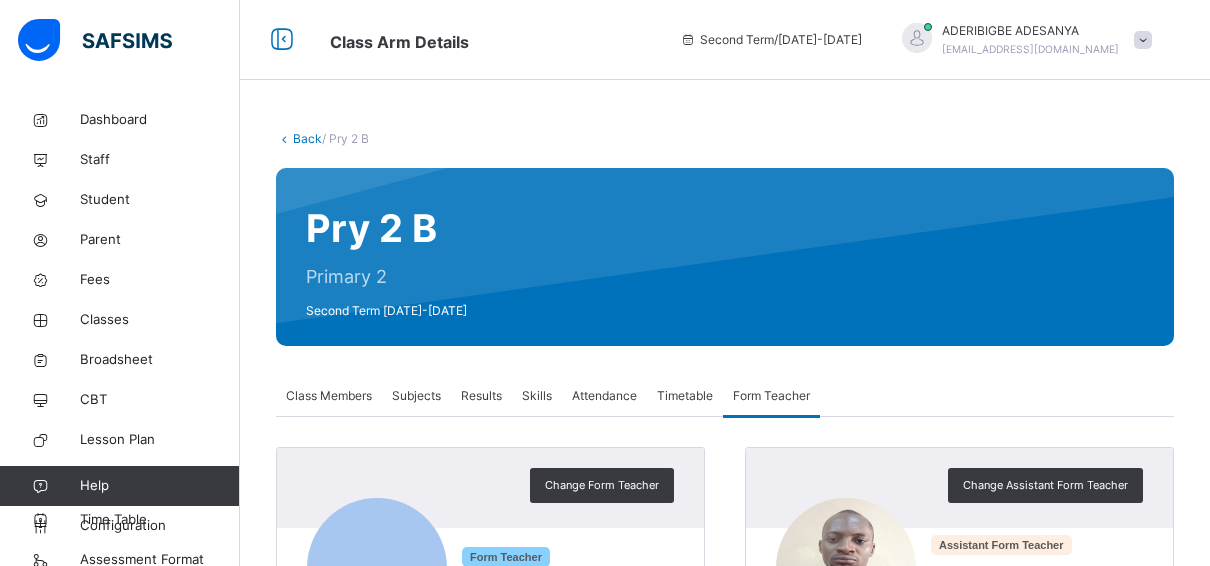 click on "Back" at bounding box center [307, 138] 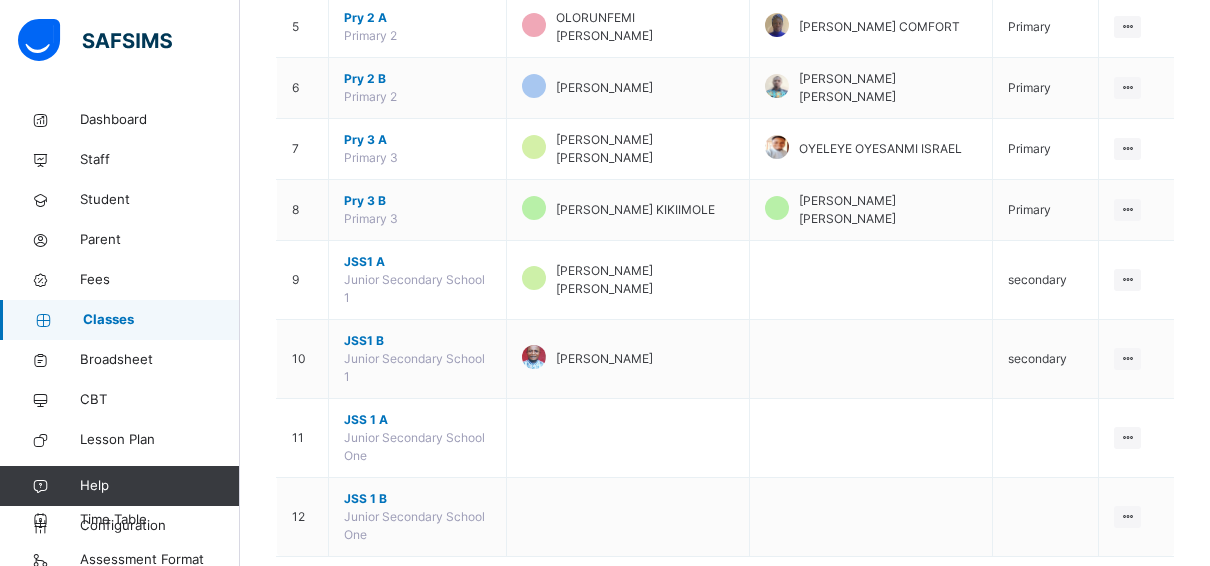 scroll, scrollTop: 539, scrollLeft: 0, axis: vertical 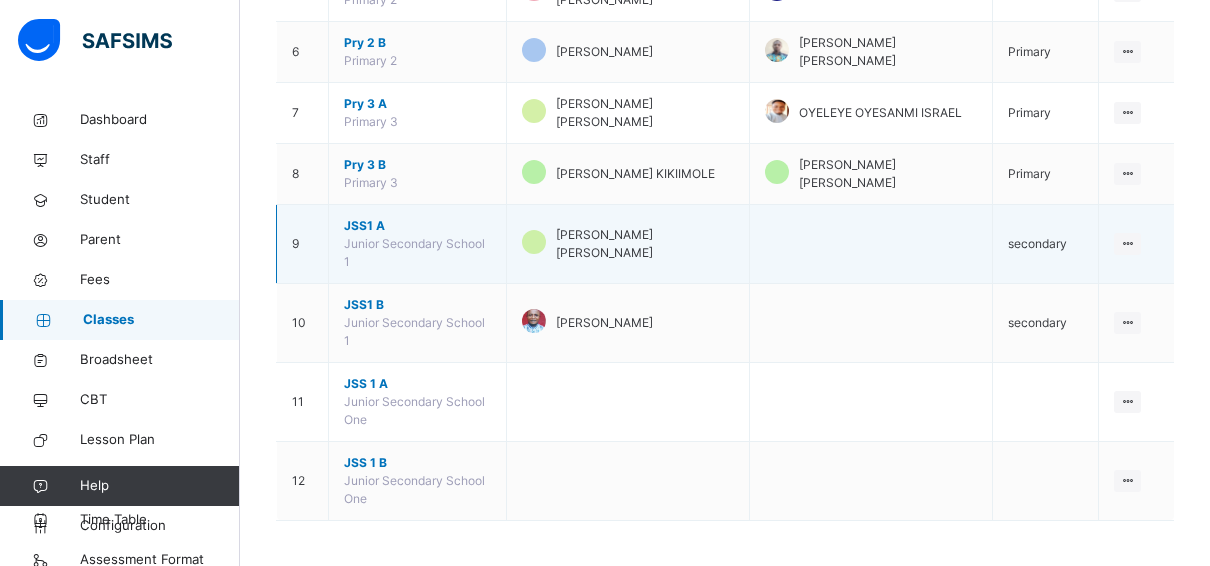 click on "JSS1   A" at bounding box center [417, 226] 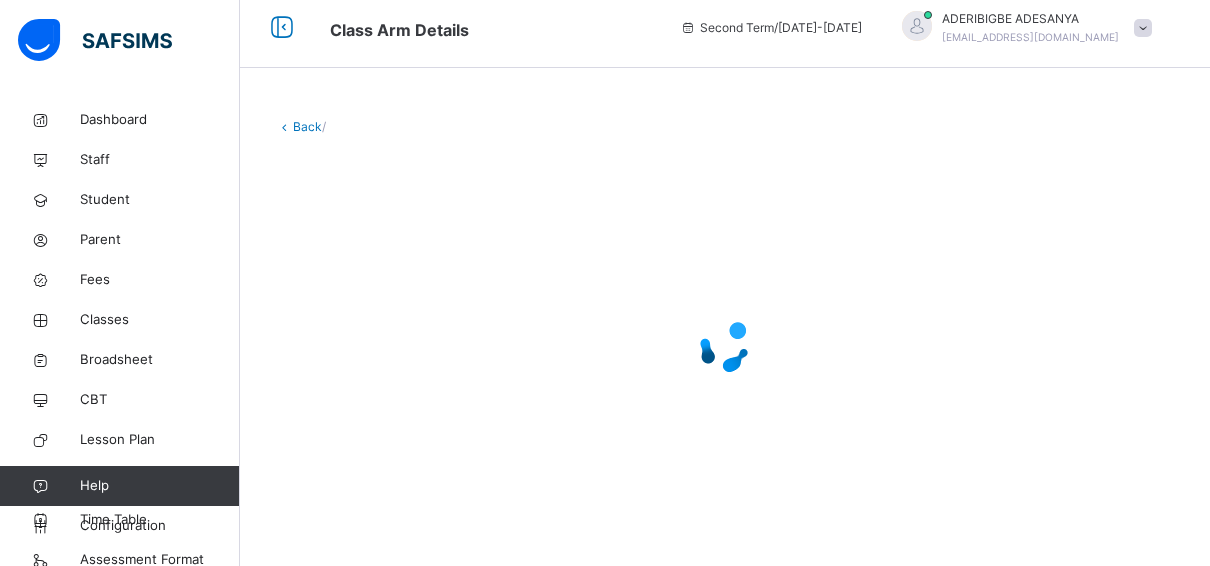 scroll, scrollTop: 12, scrollLeft: 0, axis: vertical 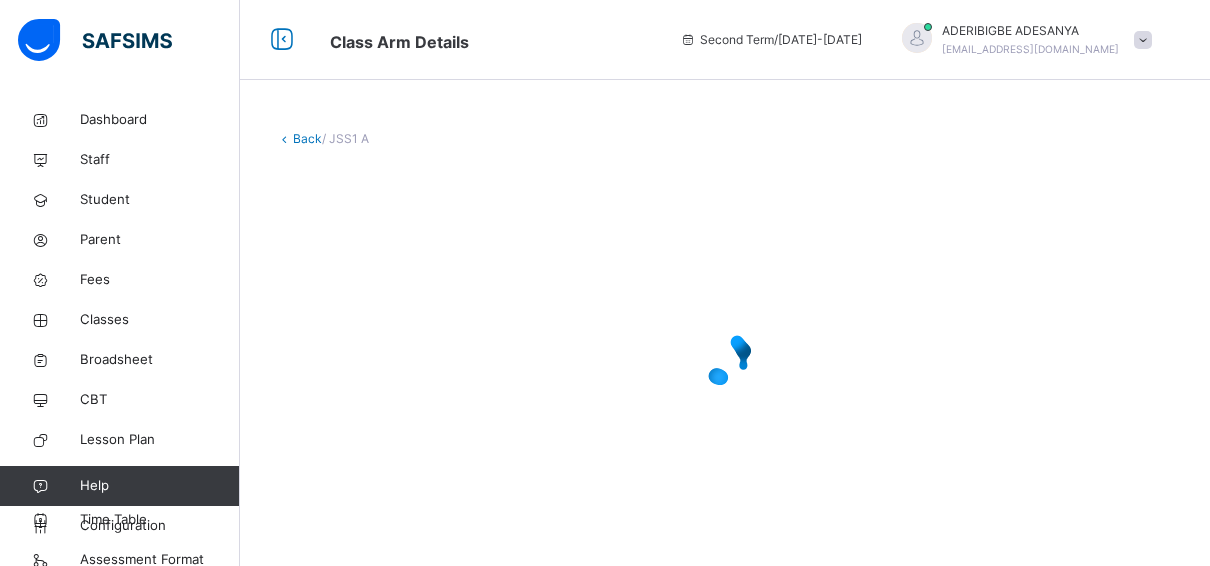 click on "Back" at bounding box center (307, 138) 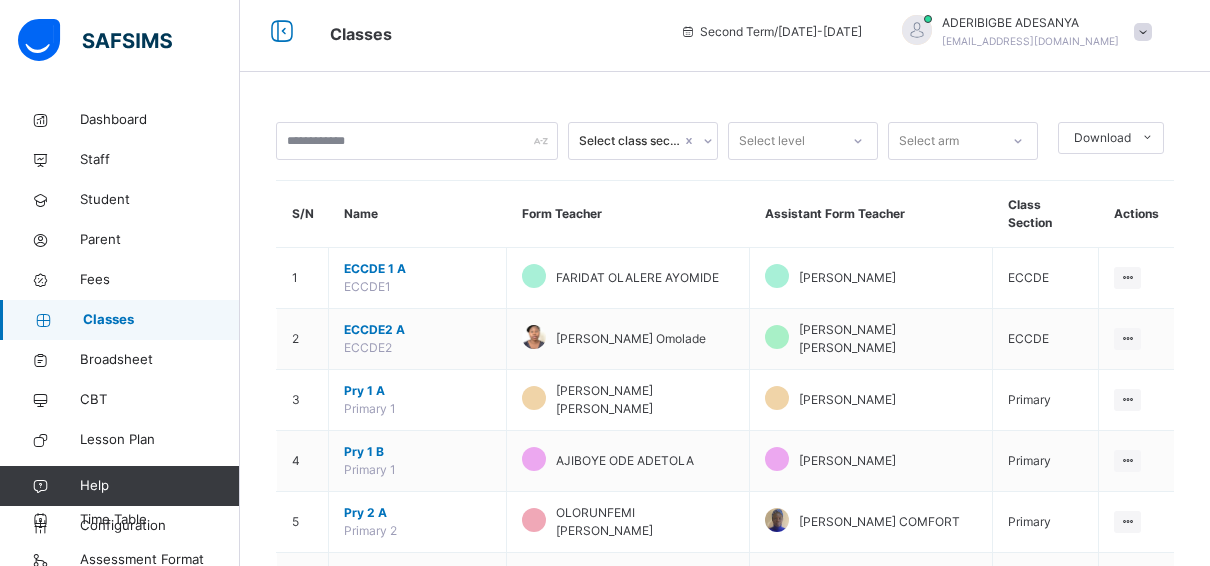 scroll, scrollTop: 0, scrollLeft: 0, axis: both 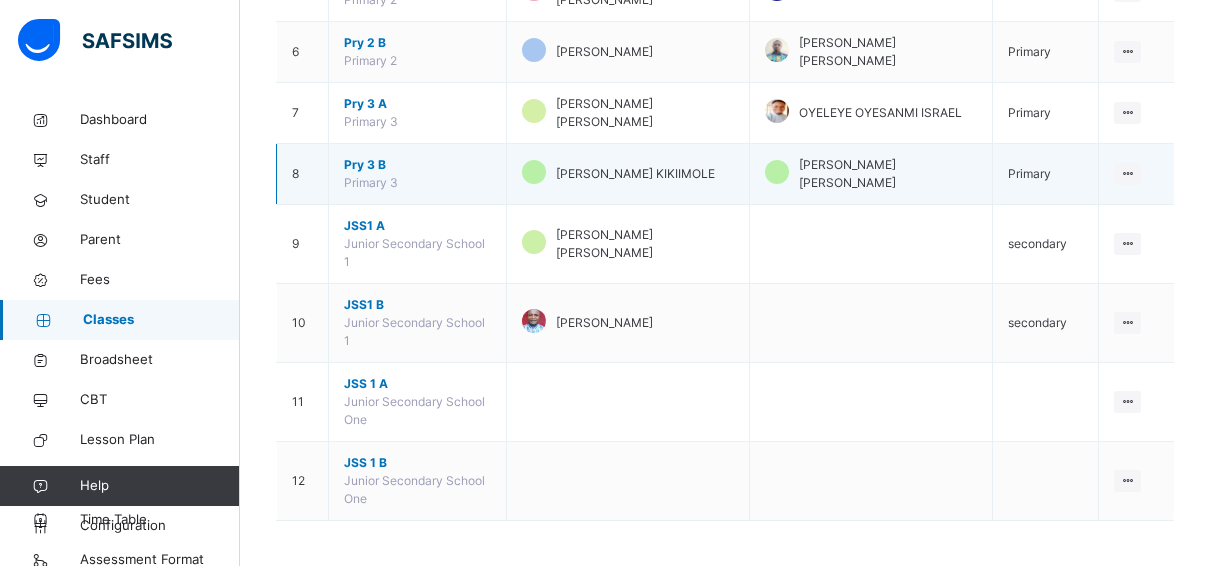 click on "Pry 3   B" at bounding box center [417, 165] 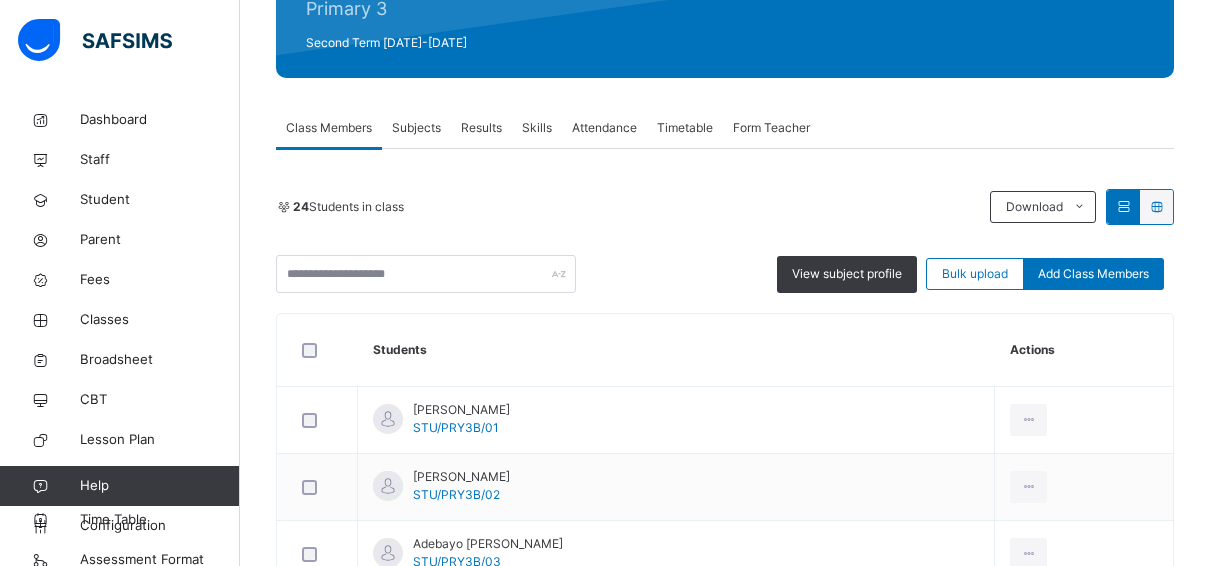 scroll, scrollTop: 266, scrollLeft: 0, axis: vertical 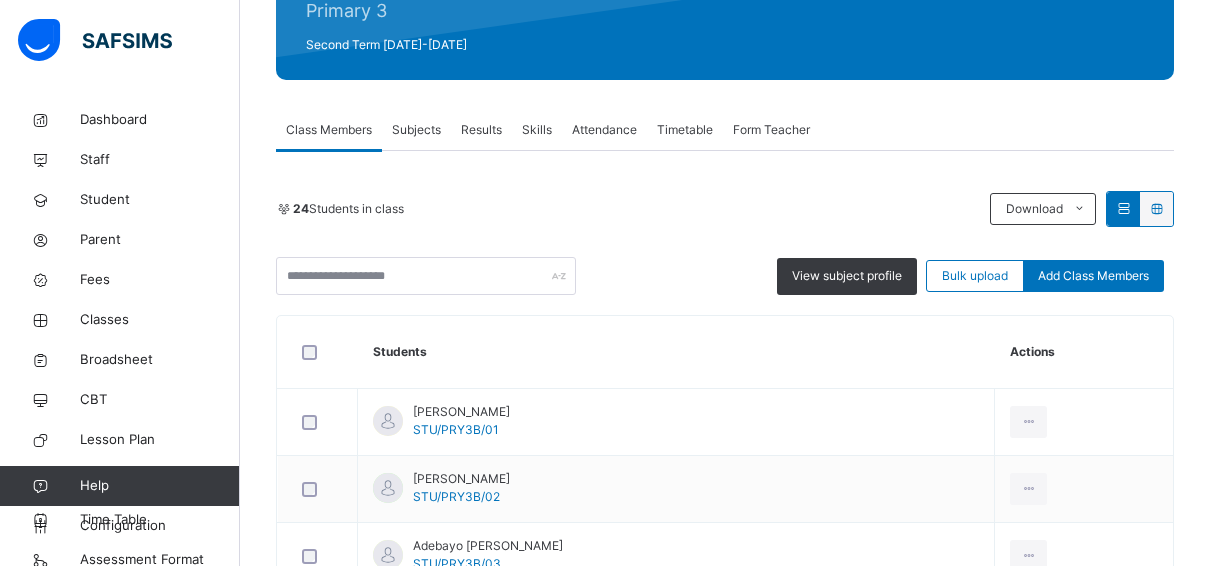 click on "Results" at bounding box center (481, 130) 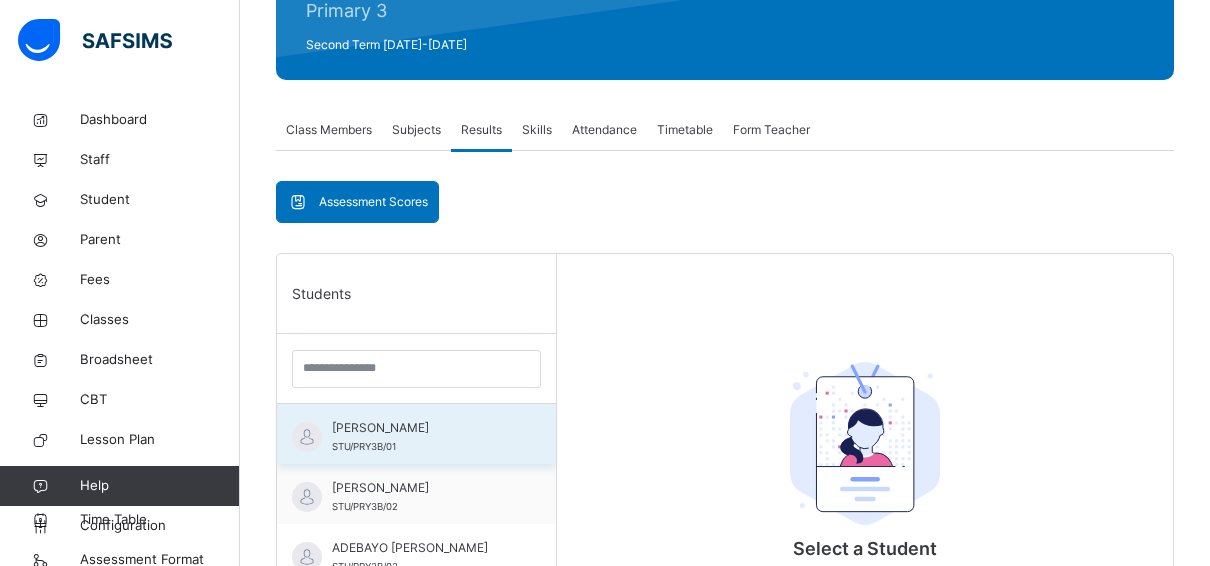 click on "ABIODUN MICHAEL OLUWAFERANMI" at bounding box center (421, 428) 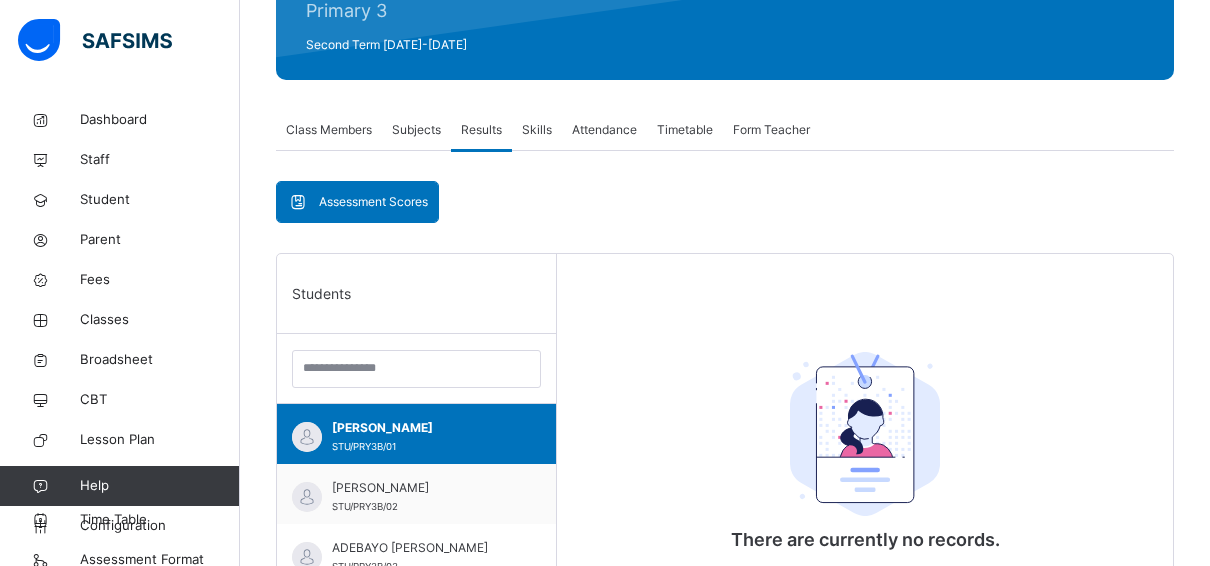 click on "Form Teacher" at bounding box center [771, 130] 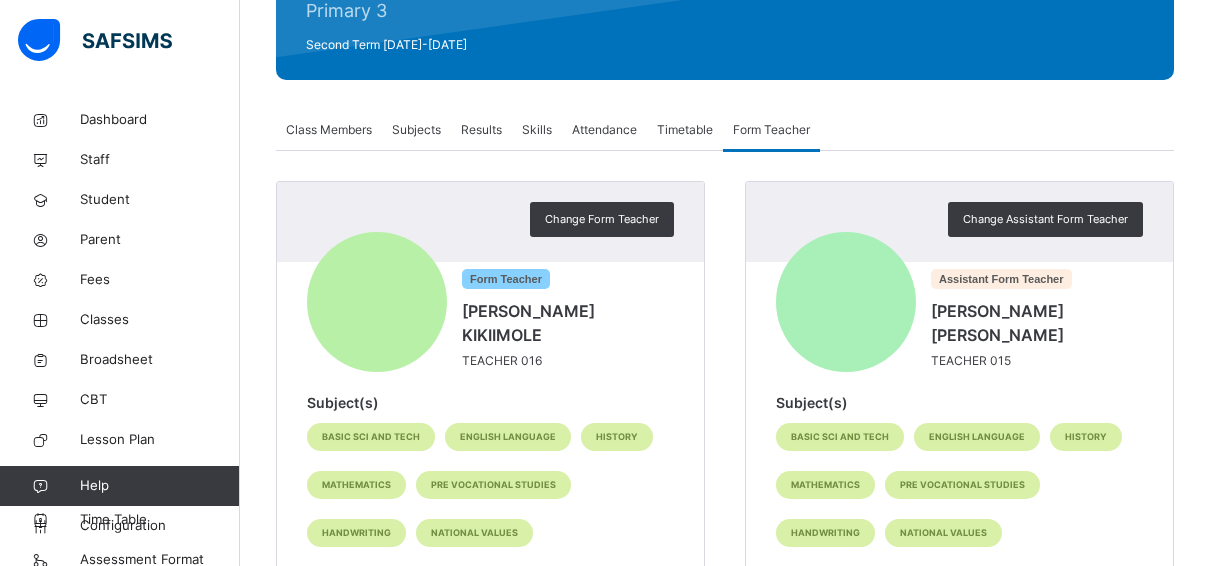 click on "Class Members" at bounding box center [329, 130] 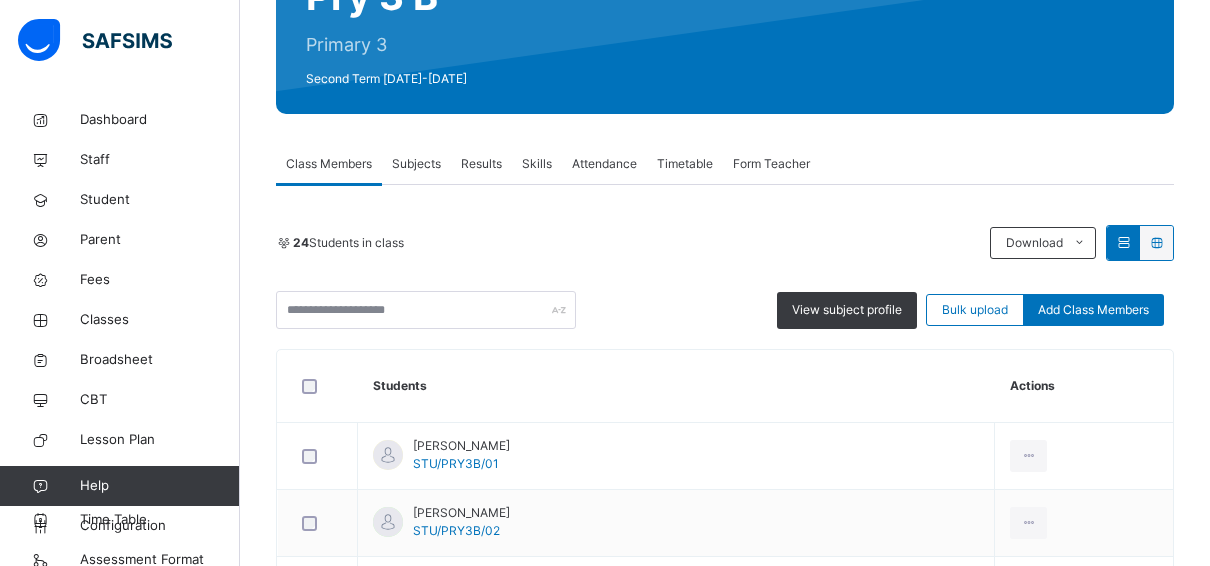 scroll, scrollTop: 0, scrollLeft: 0, axis: both 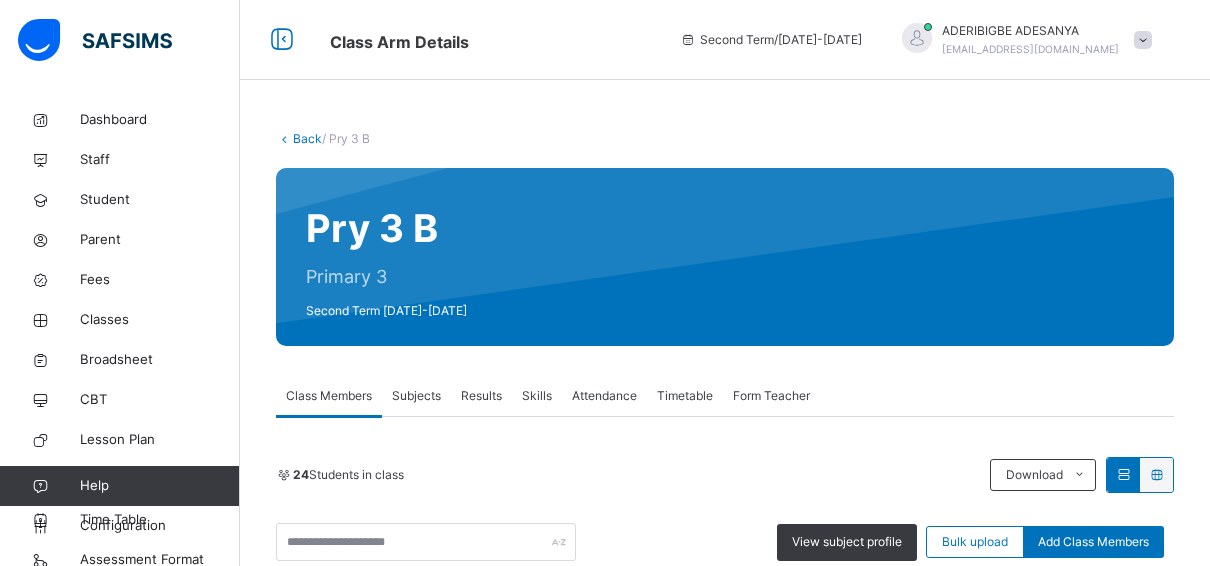 click on "Subjects" at bounding box center (416, 396) 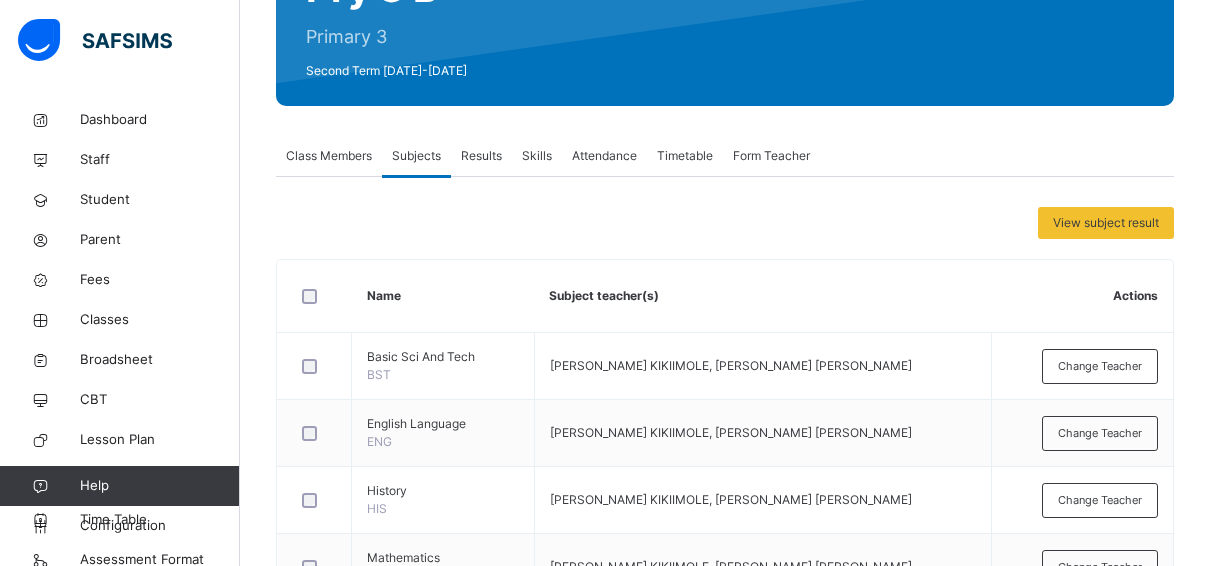 scroll, scrollTop: 236, scrollLeft: 0, axis: vertical 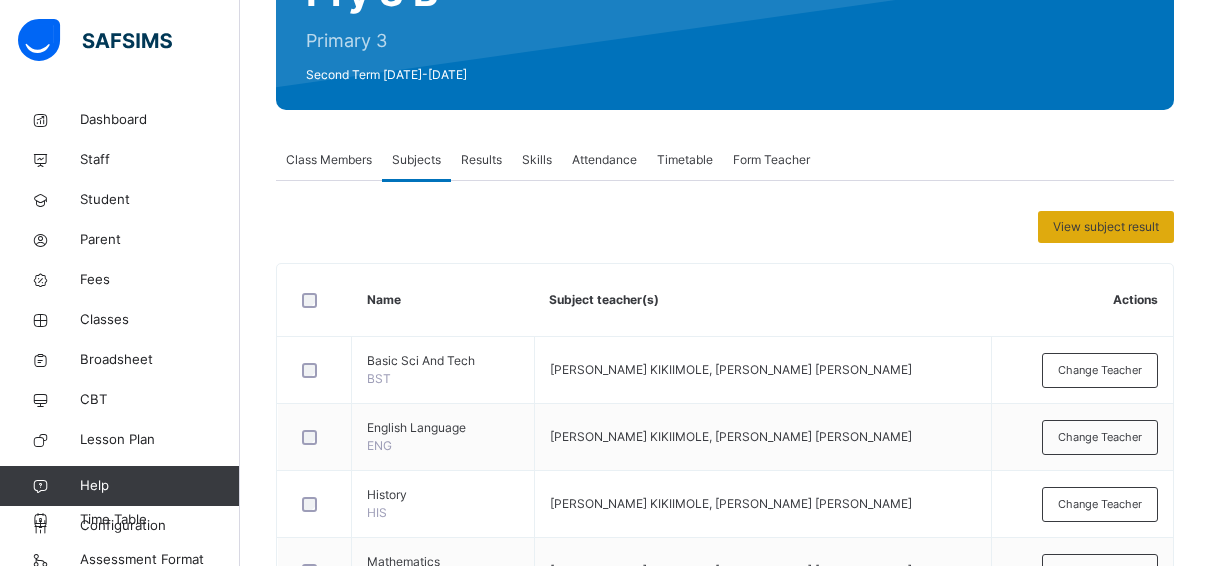 click on "View subject result" at bounding box center [1106, 227] 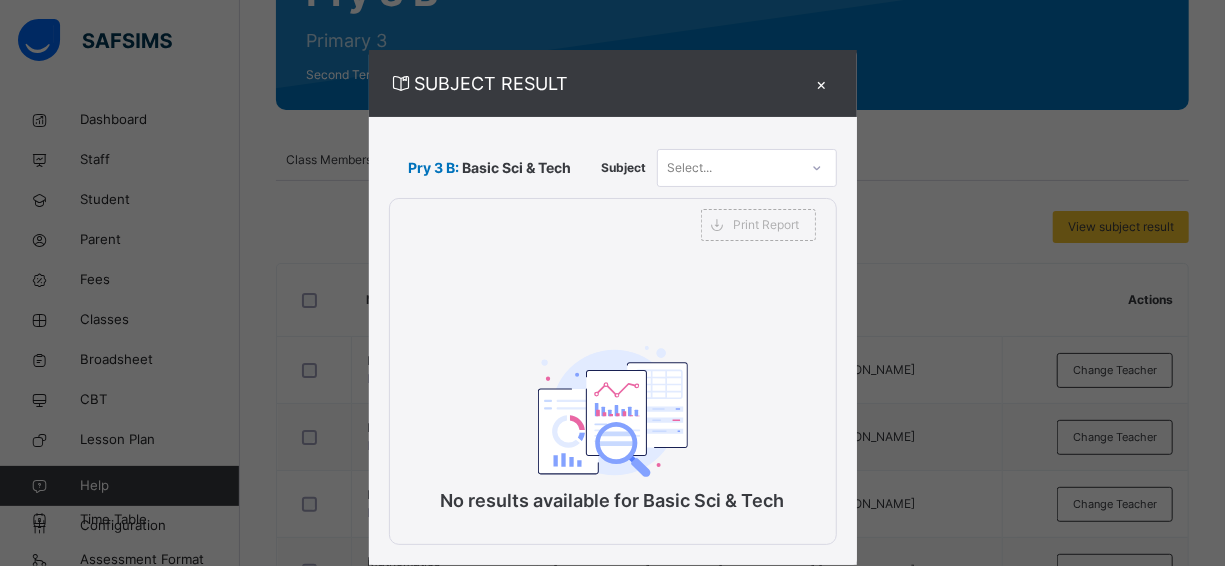 click on "×" at bounding box center [822, 83] 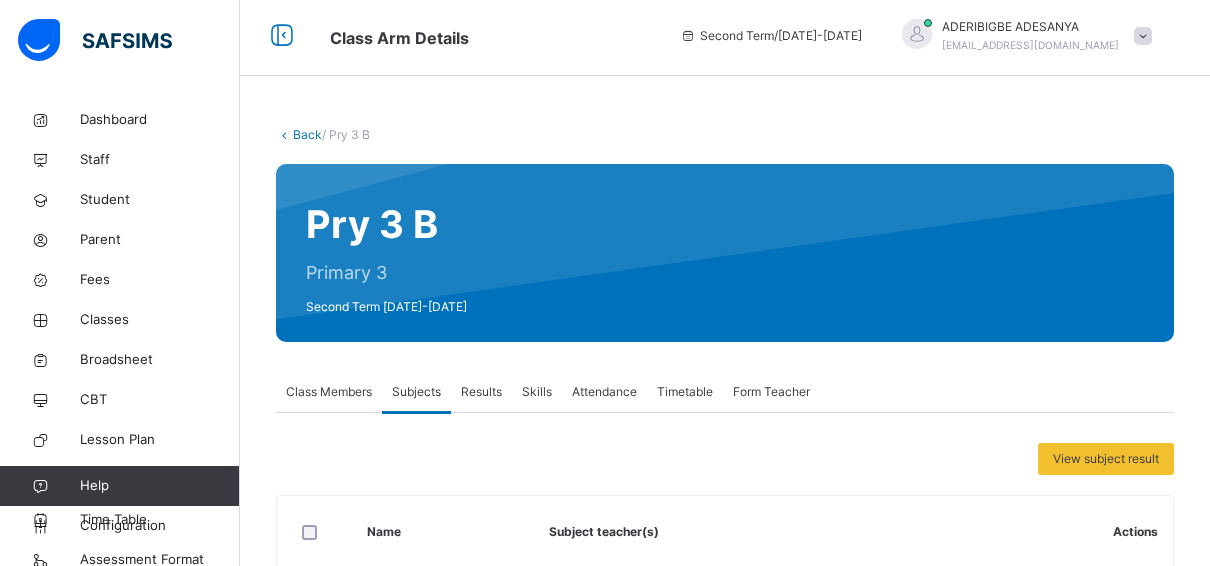 scroll, scrollTop: 0, scrollLeft: 0, axis: both 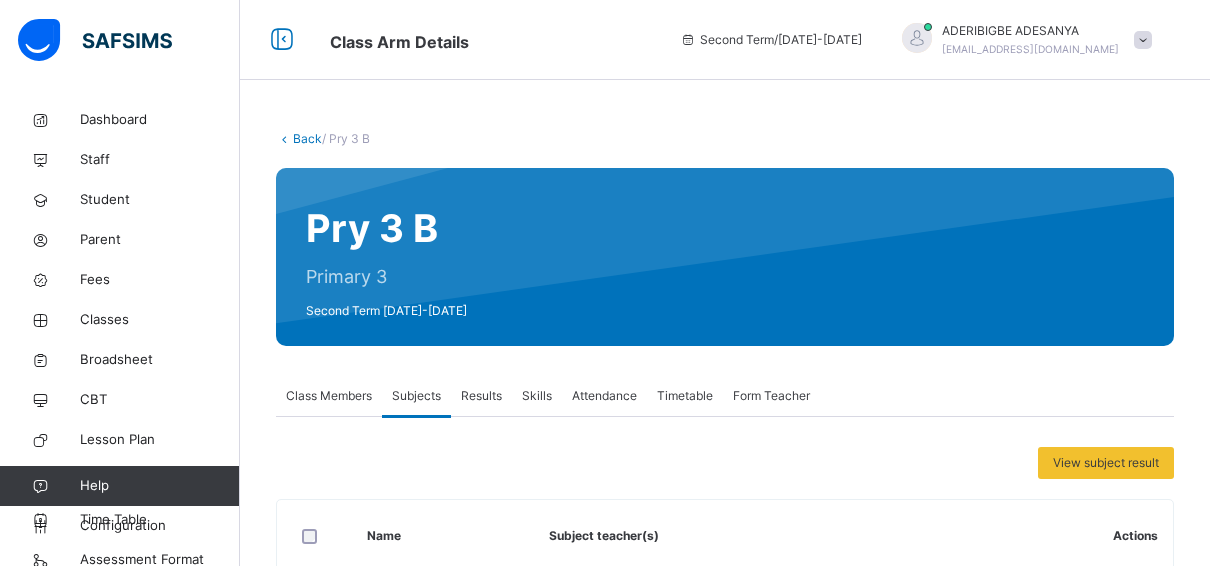 click on "Back" at bounding box center [307, 138] 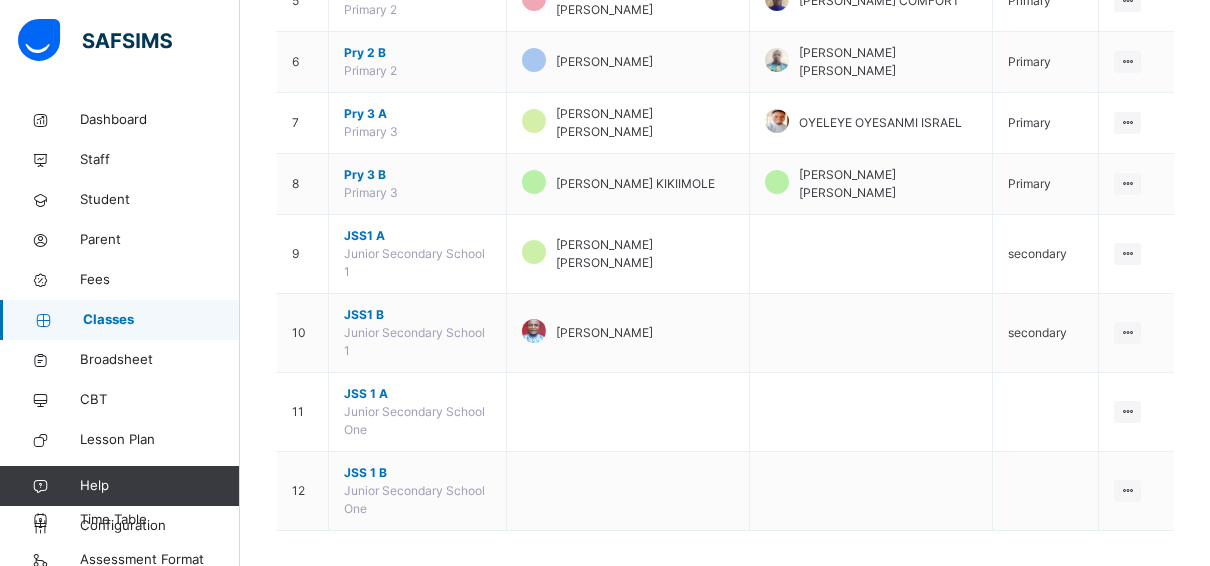 scroll, scrollTop: 539, scrollLeft: 0, axis: vertical 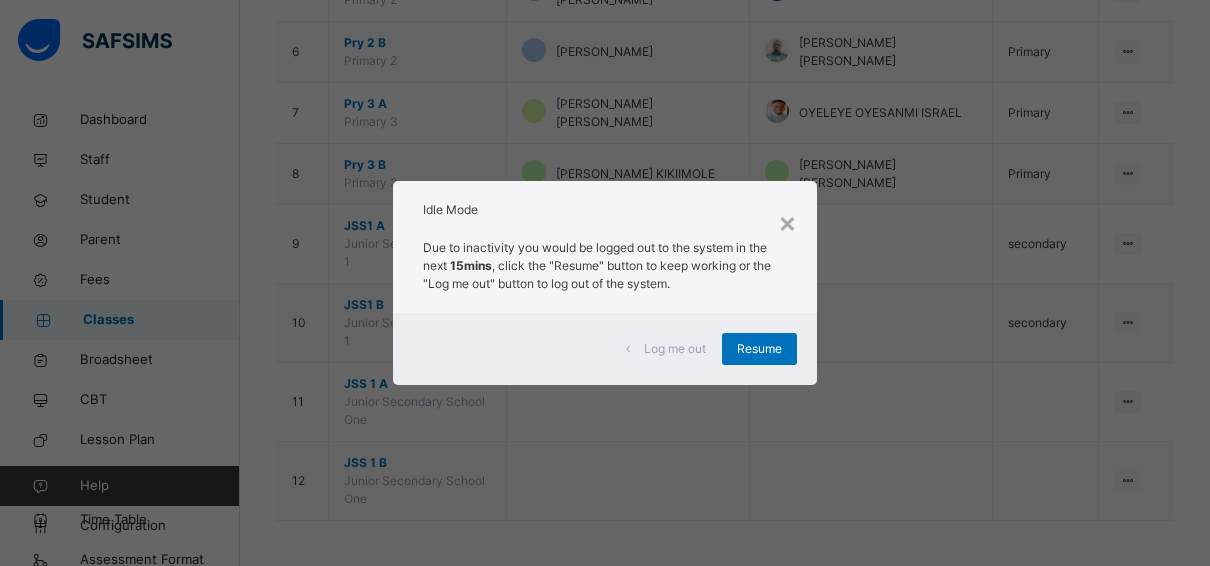 click on "Log me out" at bounding box center [675, 349] 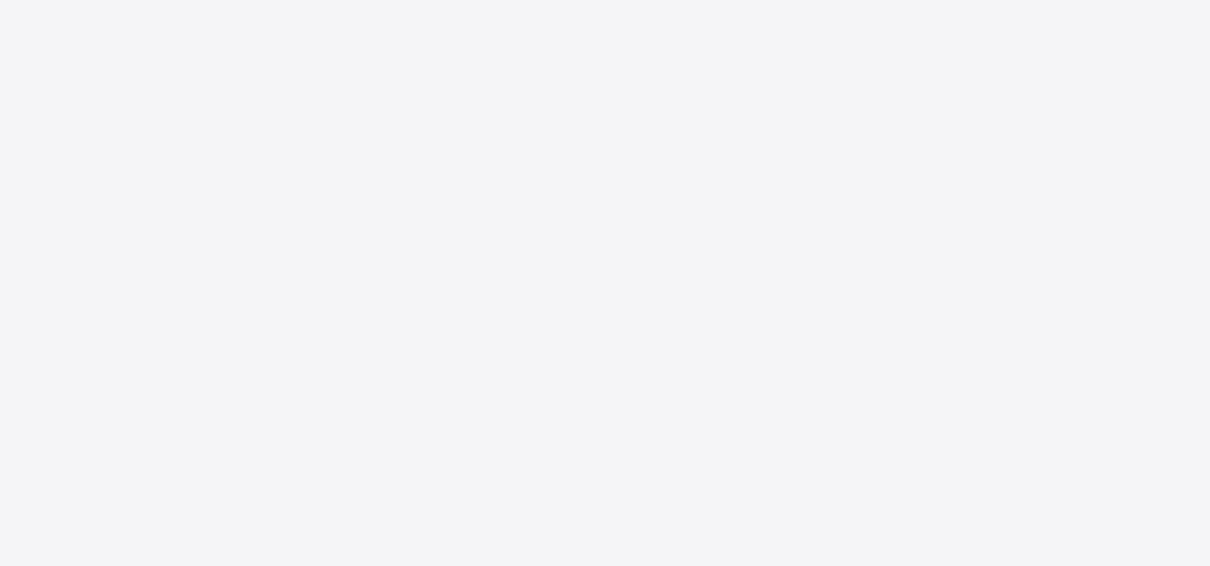 scroll, scrollTop: 0, scrollLeft: 0, axis: both 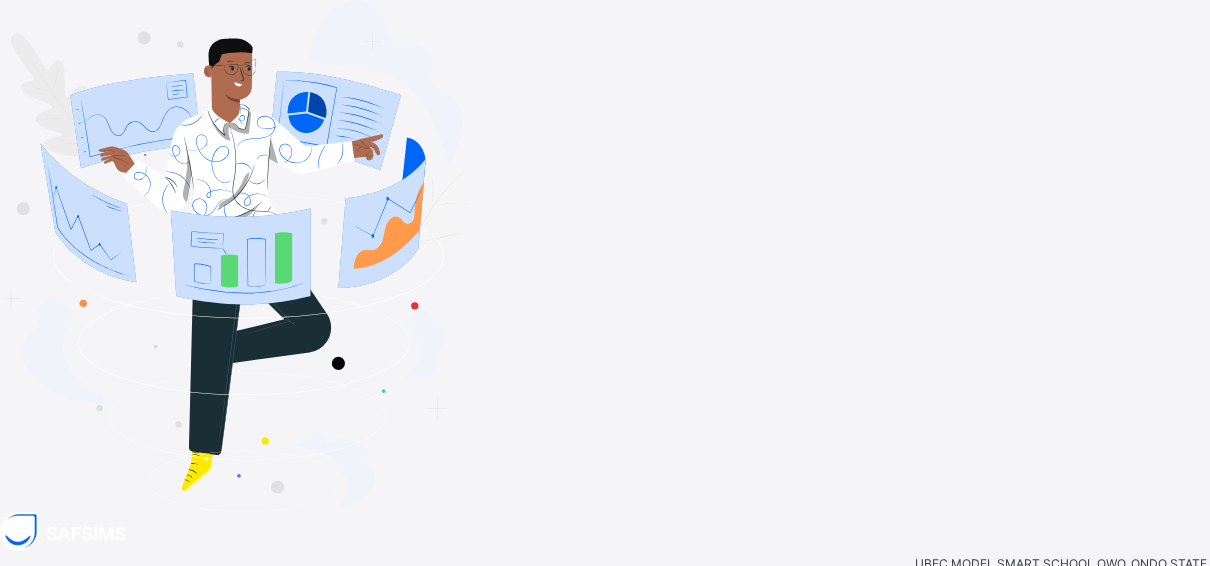click at bounding box center [80, 621] 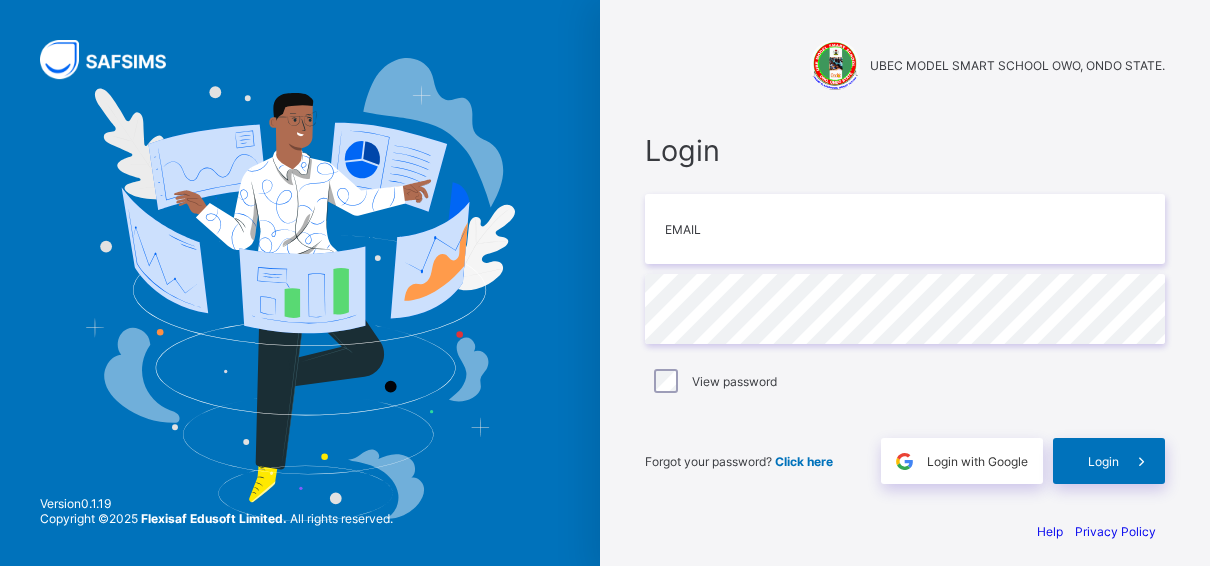 scroll, scrollTop: 0, scrollLeft: 0, axis: both 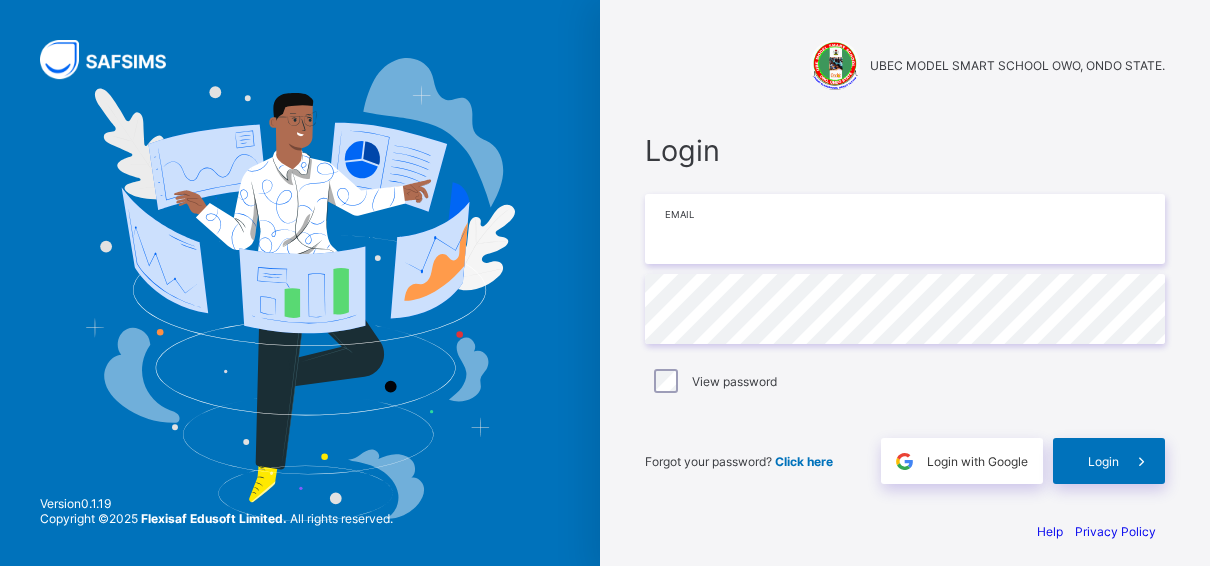 click at bounding box center [905, 229] 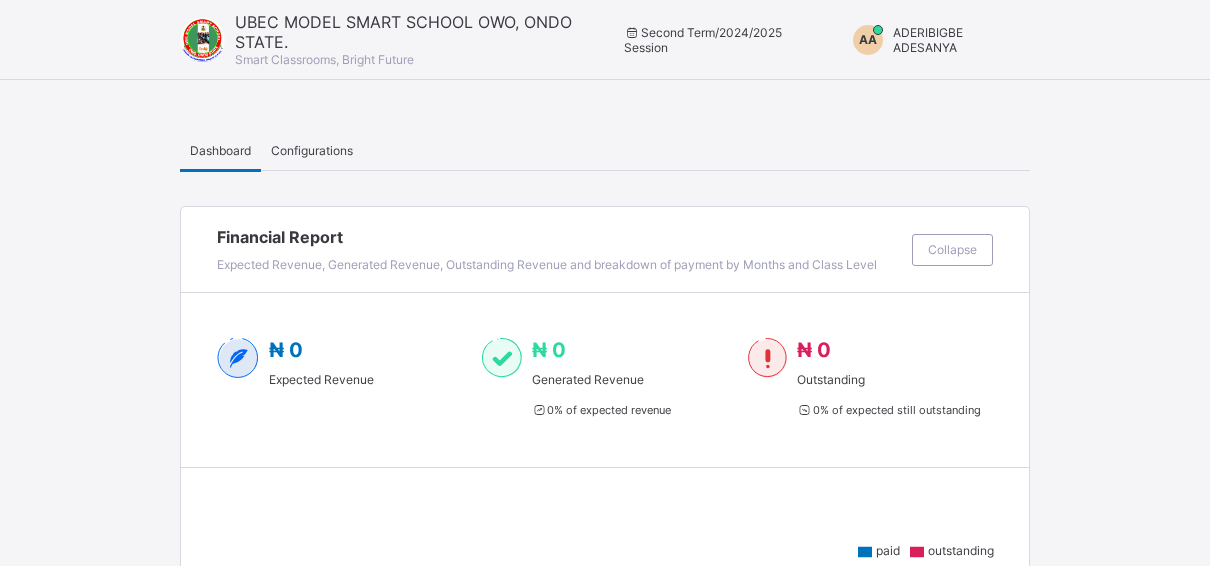 click on "ADERIBIGBE ADESANYA" at bounding box center (928, 40) 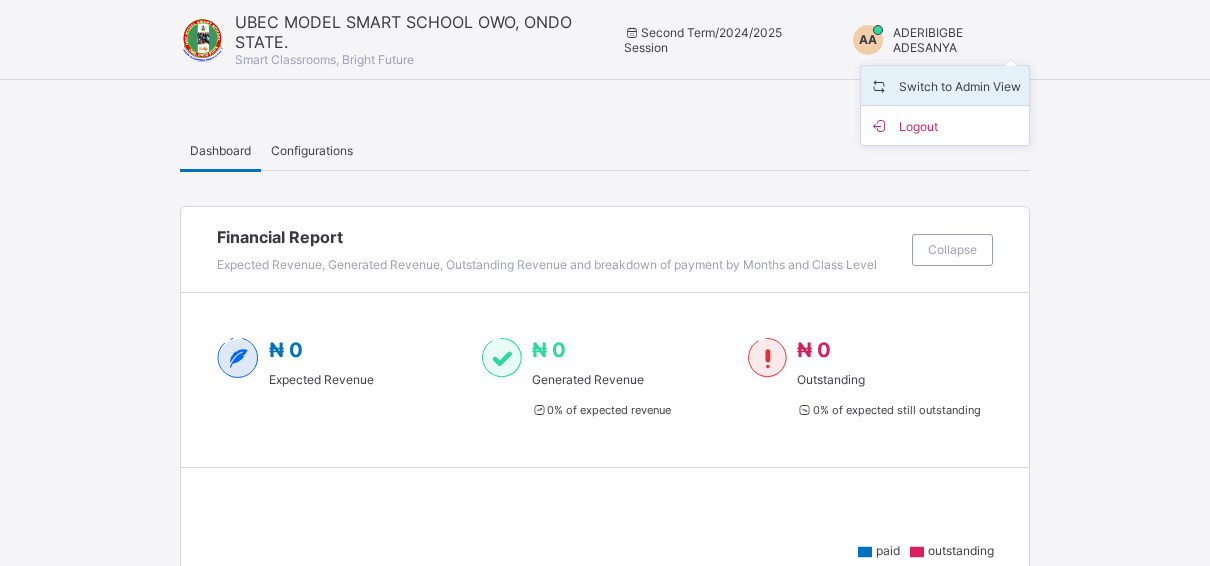 click on "Switch to Admin View" at bounding box center (945, 85) 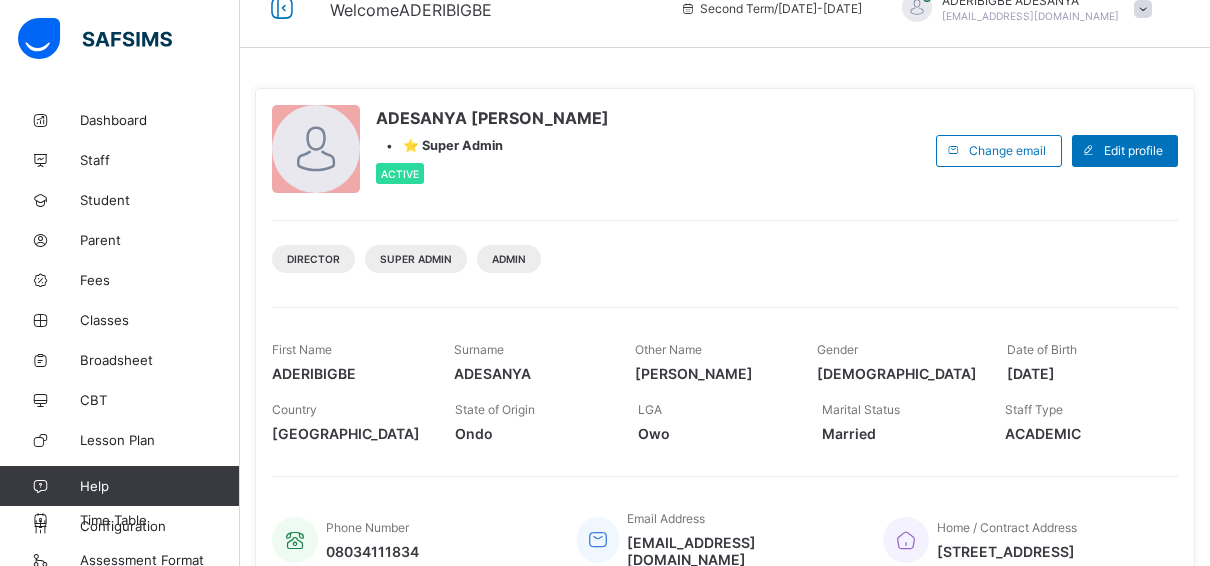 scroll, scrollTop: 30, scrollLeft: 0, axis: vertical 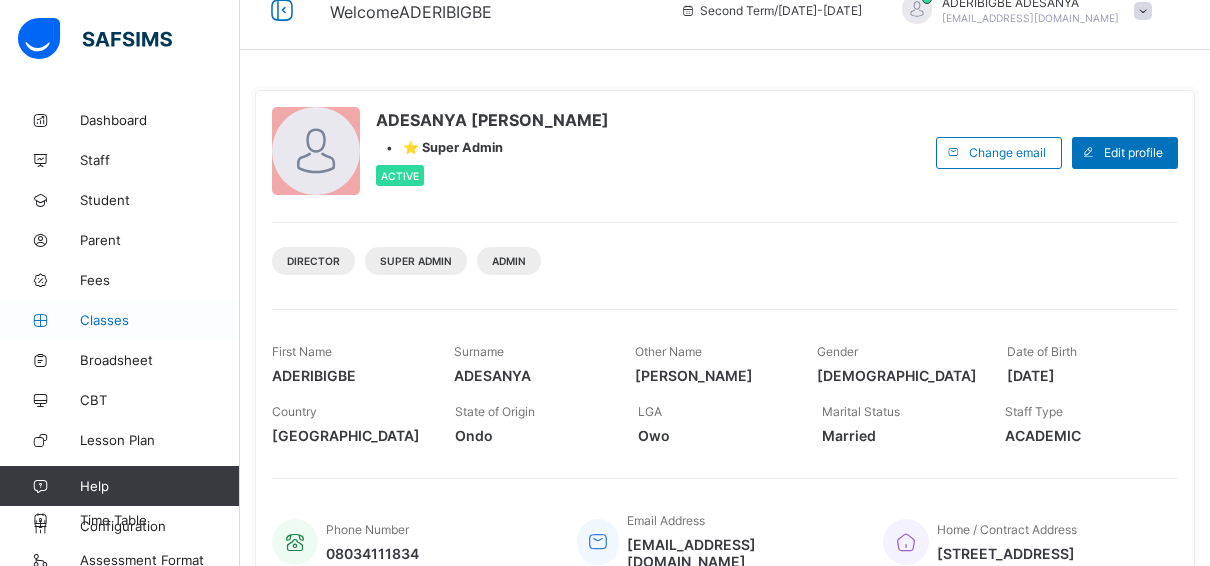 click on "Classes" at bounding box center [160, 320] 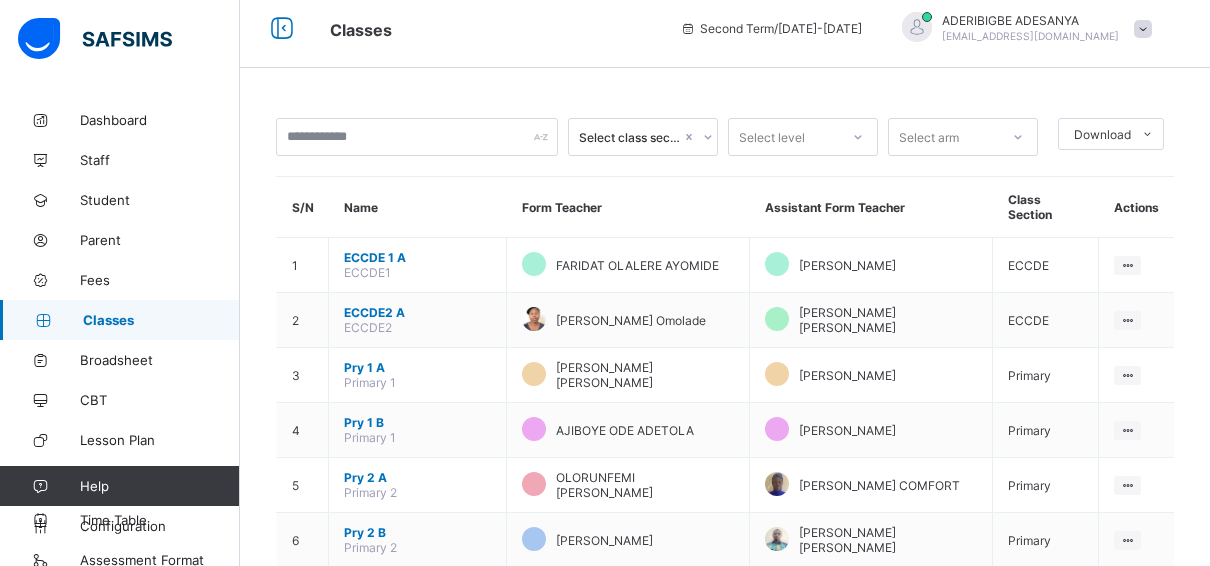 scroll, scrollTop: 30, scrollLeft: 0, axis: vertical 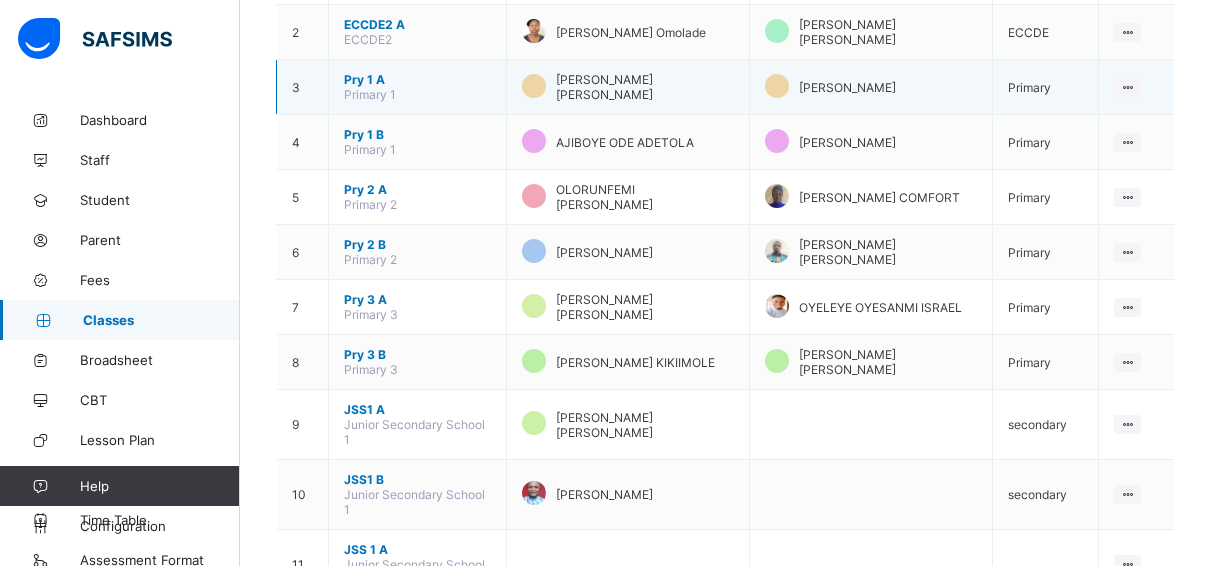 click on "Pry 1   A" at bounding box center [417, 79] 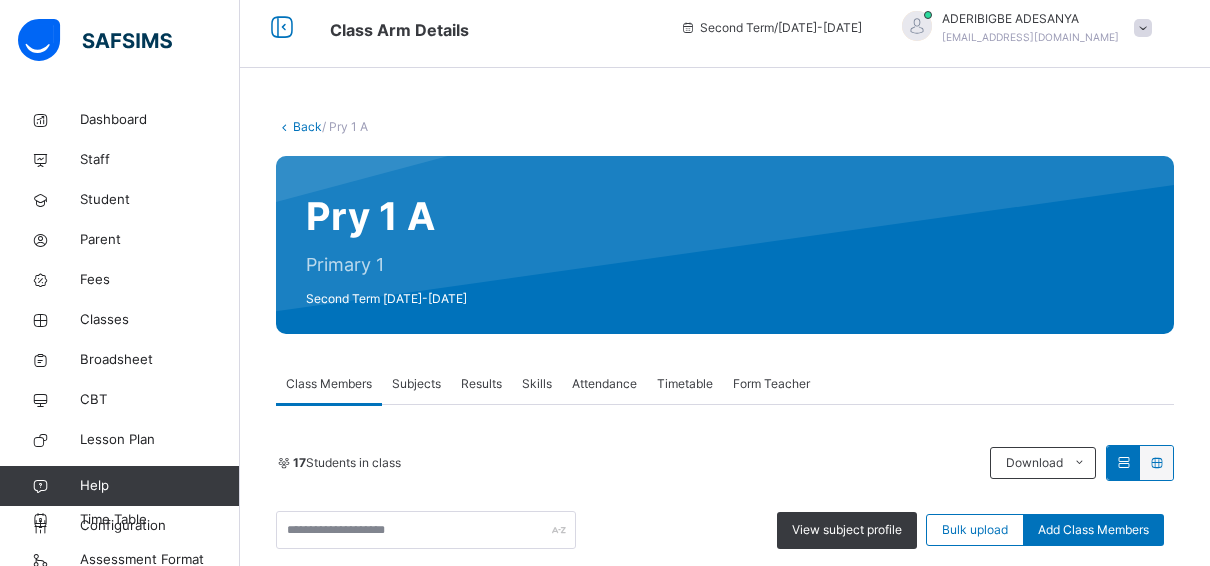 scroll, scrollTop: 300, scrollLeft: 0, axis: vertical 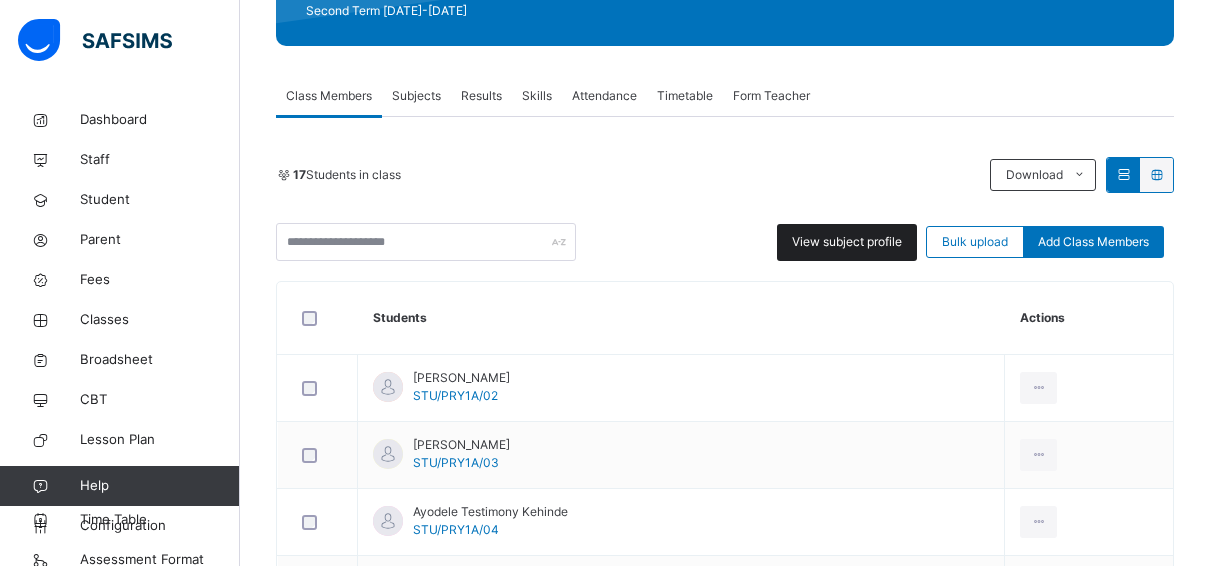click on "View subject profile" at bounding box center (847, 242) 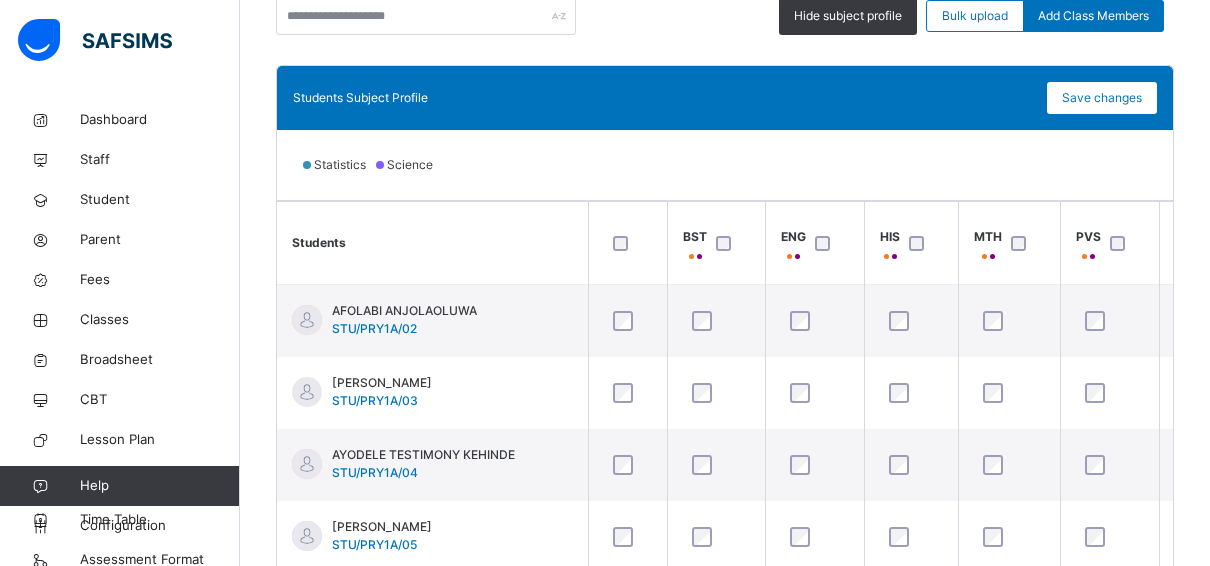 scroll, scrollTop: 528, scrollLeft: 0, axis: vertical 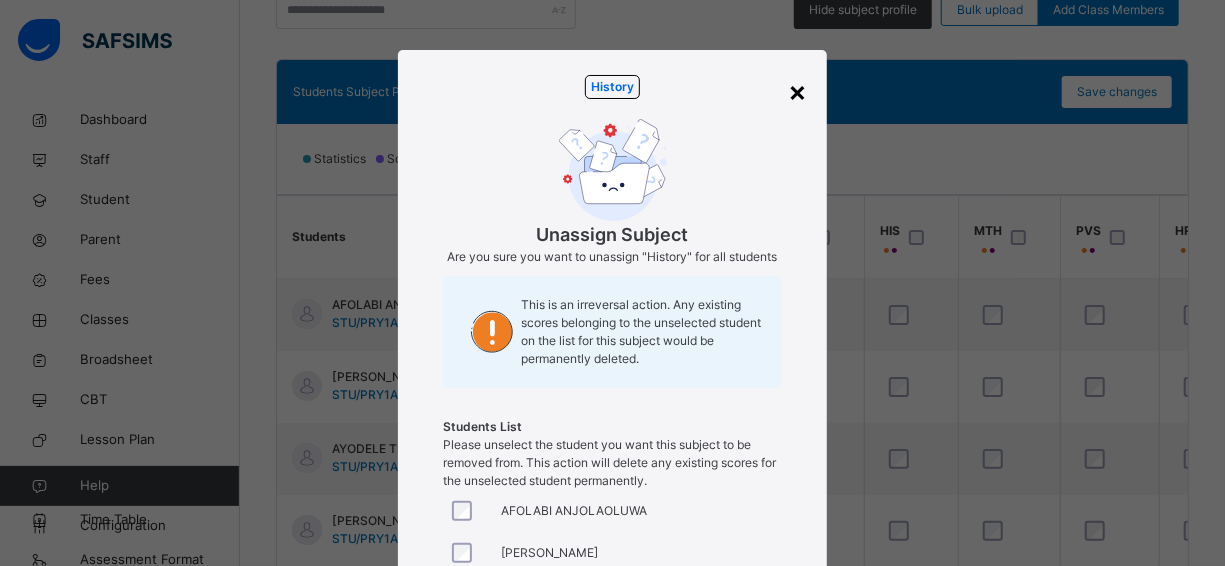 click on "×" at bounding box center [797, 91] 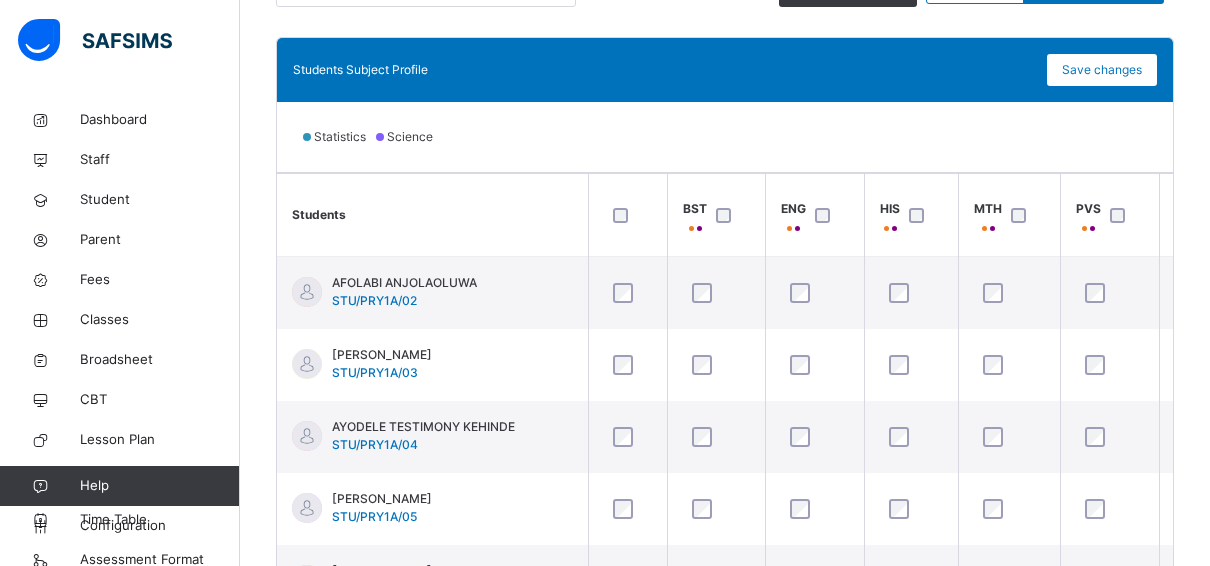 scroll, scrollTop: 716, scrollLeft: 0, axis: vertical 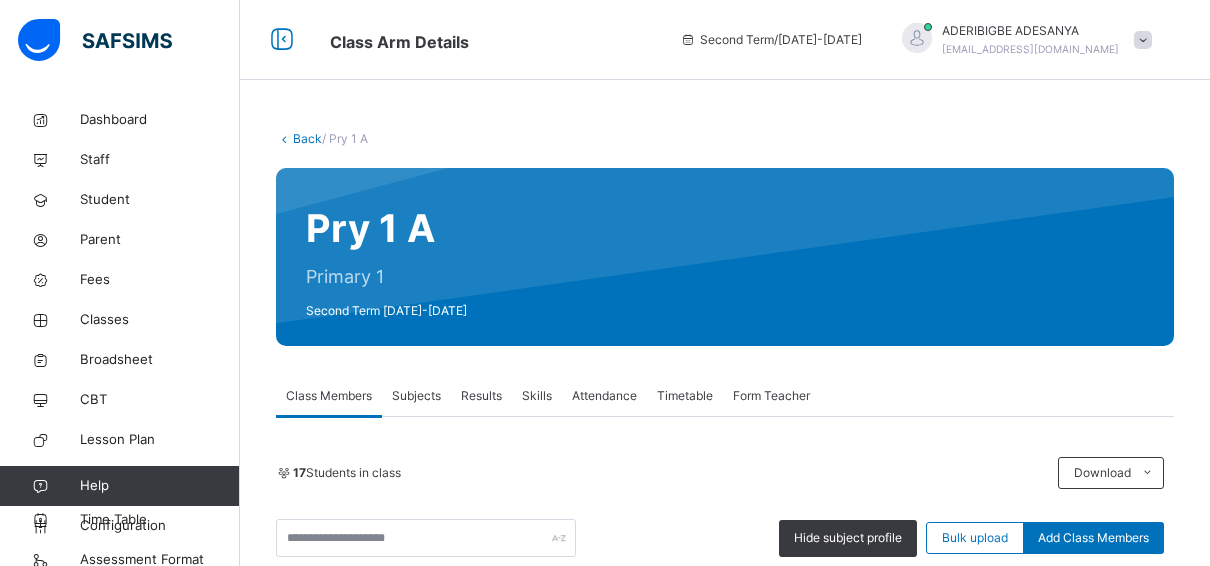 click on "Back  / Pry 1 A" at bounding box center [725, 139] 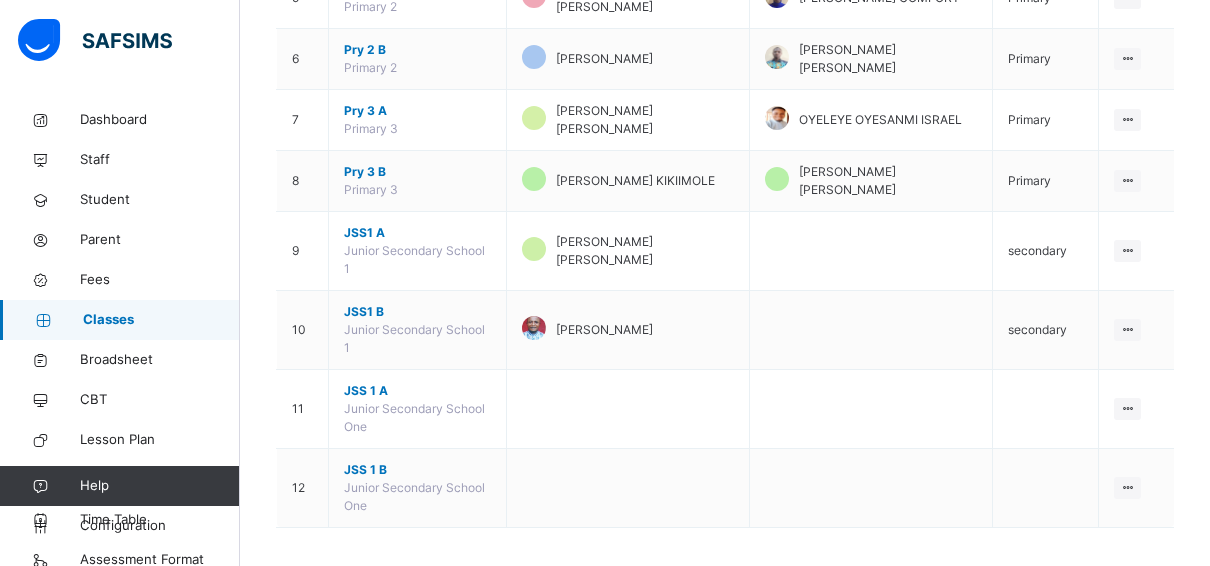 scroll, scrollTop: 539, scrollLeft: 0, axis: vertical 